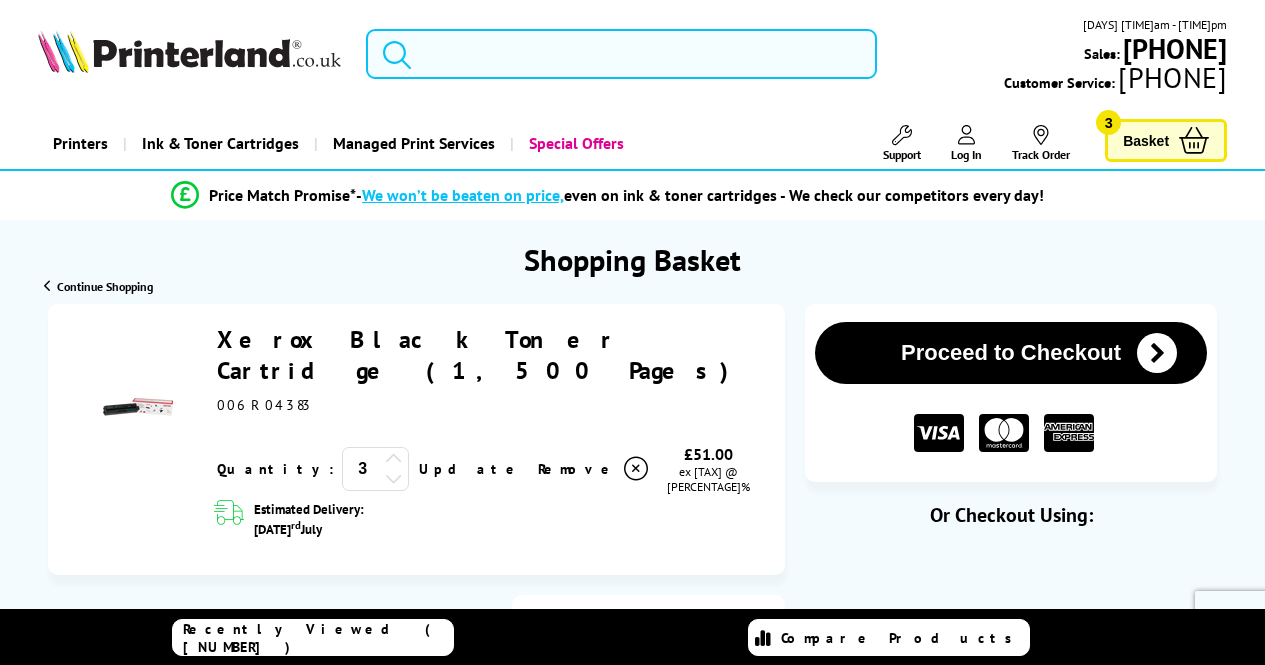 scroll, scrollTop: 0, scrollLeft: 0, axis: both 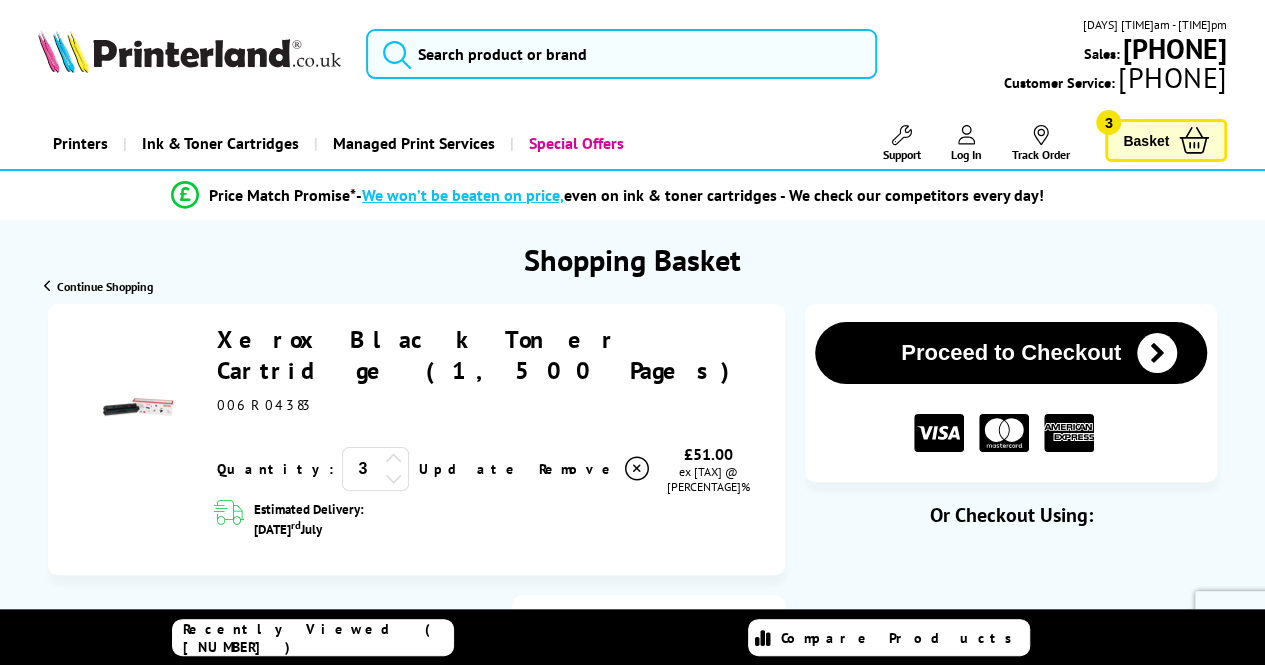 click on "Basket" at bounding box center (1146, 140) 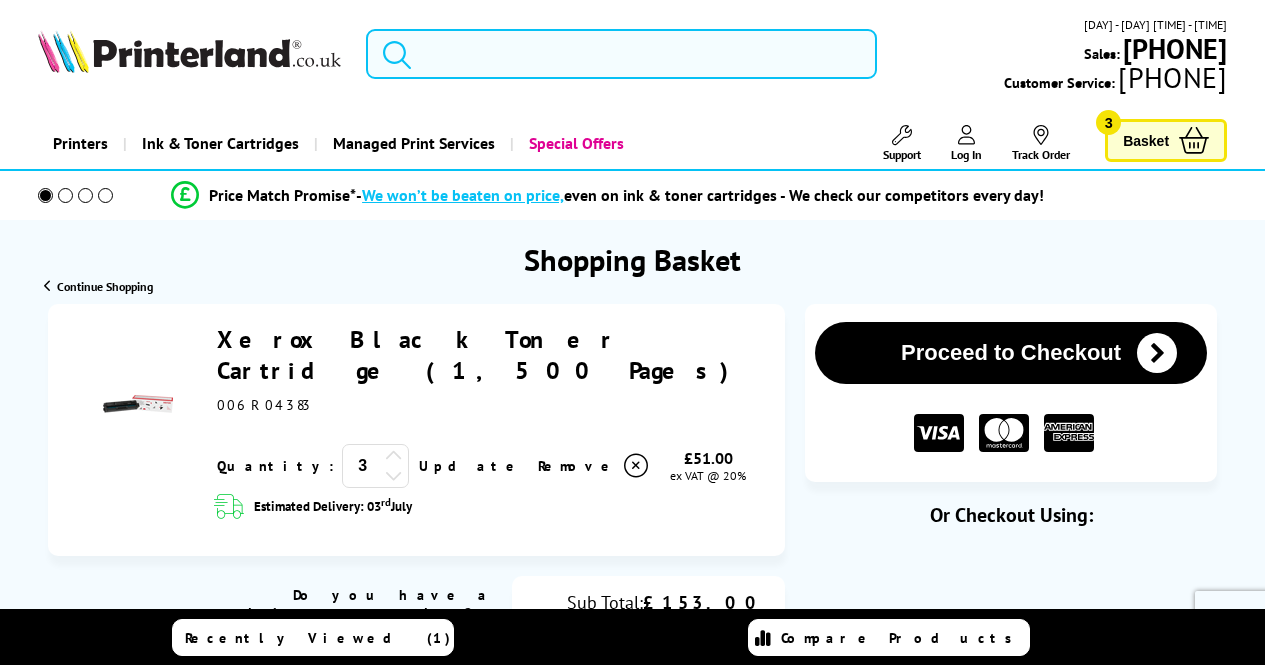 scroll, scrollTop: 0, scrollLeft: 0, axis: both 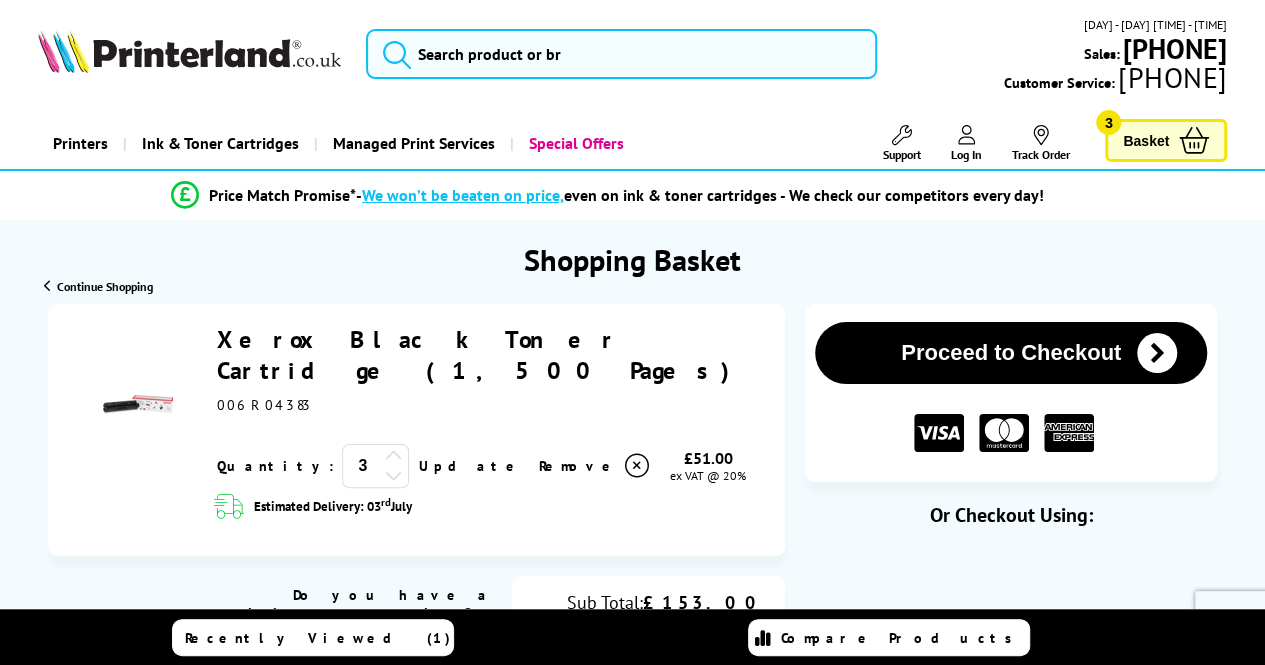 click at bounding box center [394, 475] 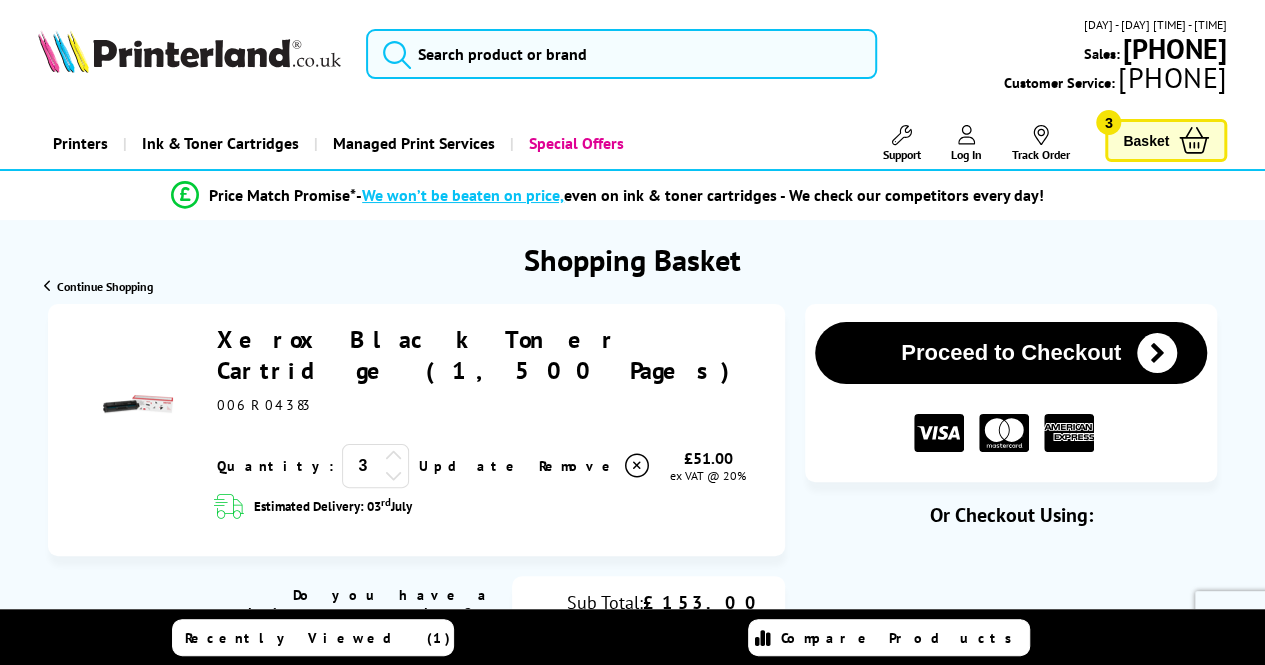 click at bounding box center [394, 475] 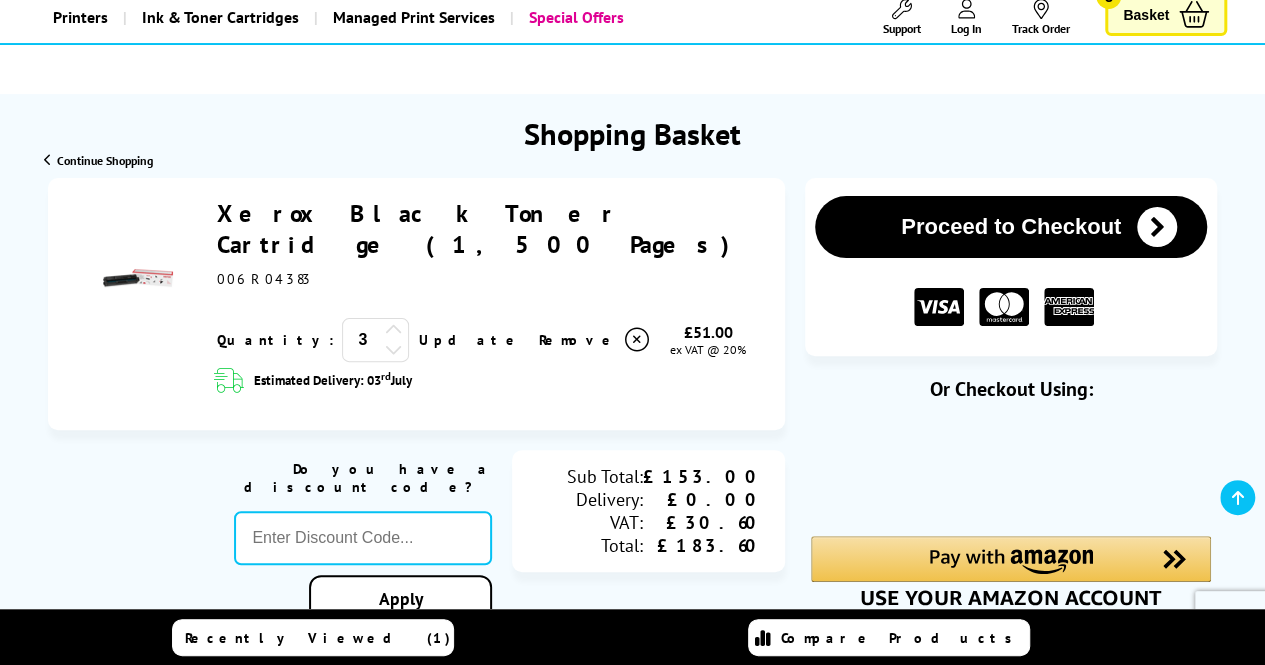click on "Sub Total:" at bounding box center (587, 476) 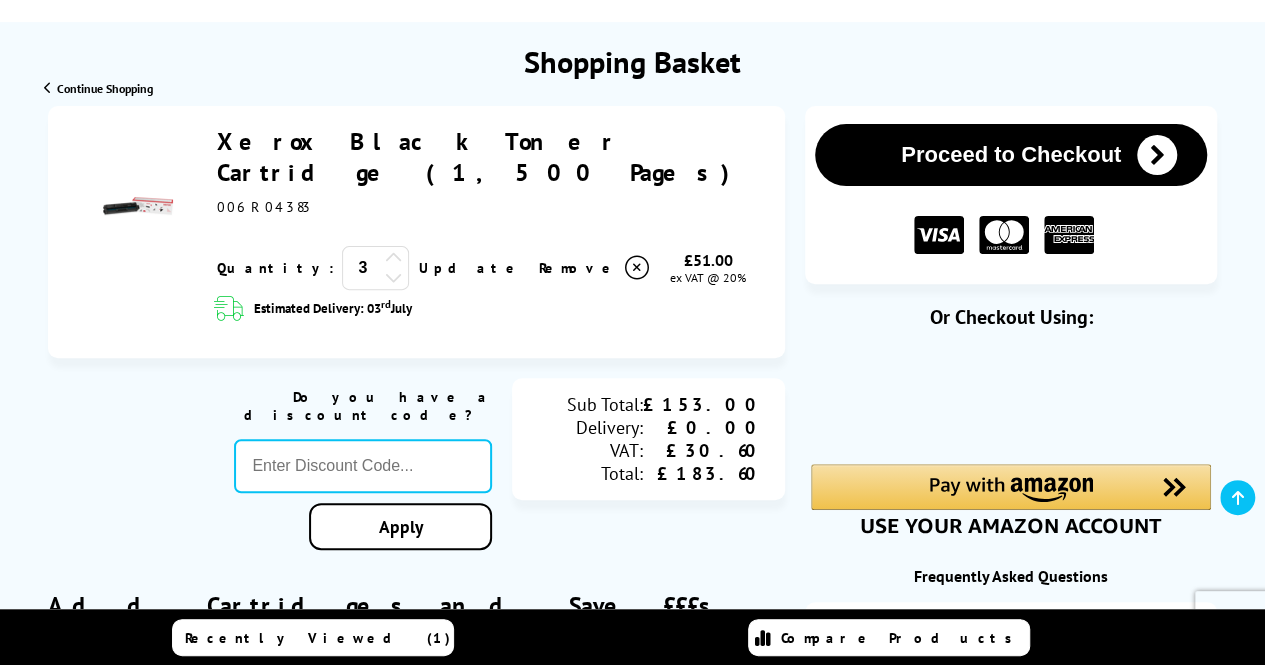 scroll, scrollTop: 199, scrollLeft: 0, axis: vertical 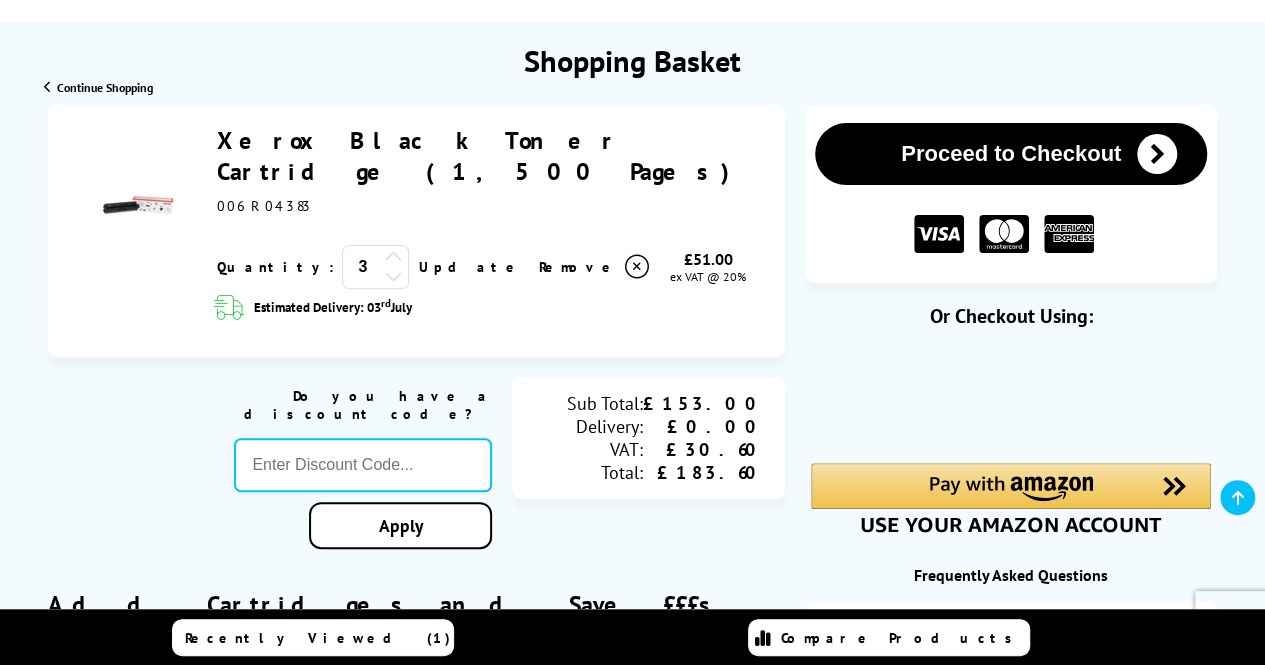 click at bounding box center (1157, 154) 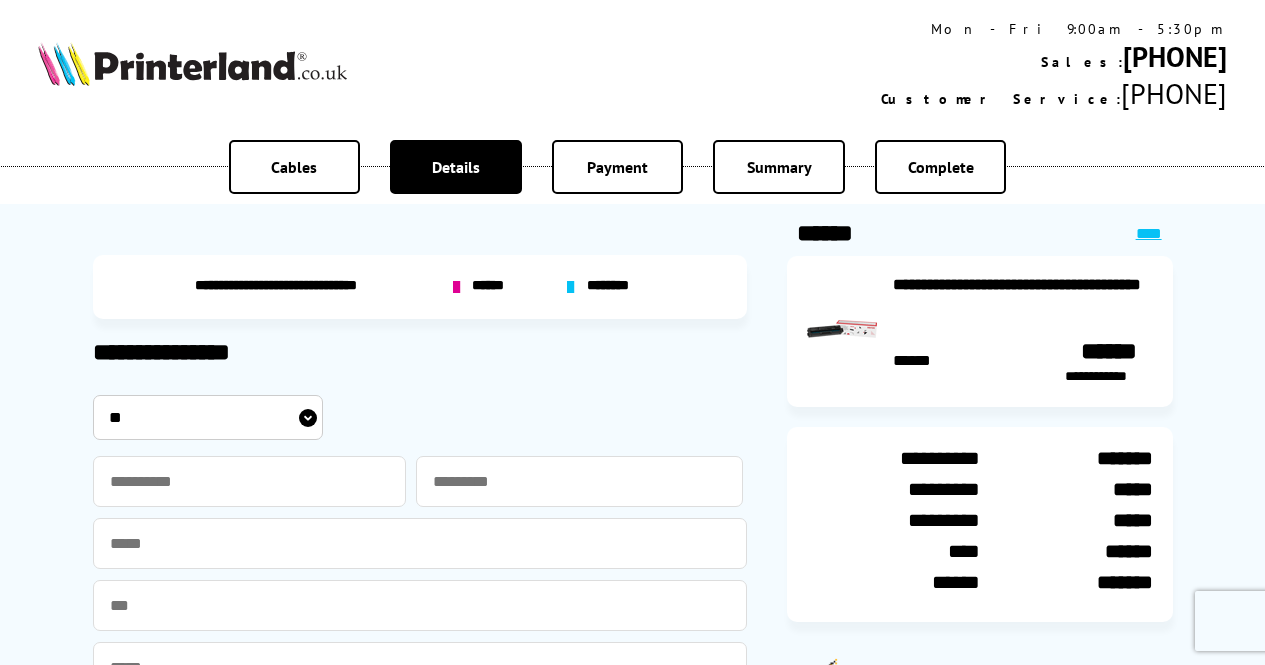 scroll, scrollTop: 0, scrollLeft: 0, axis: both 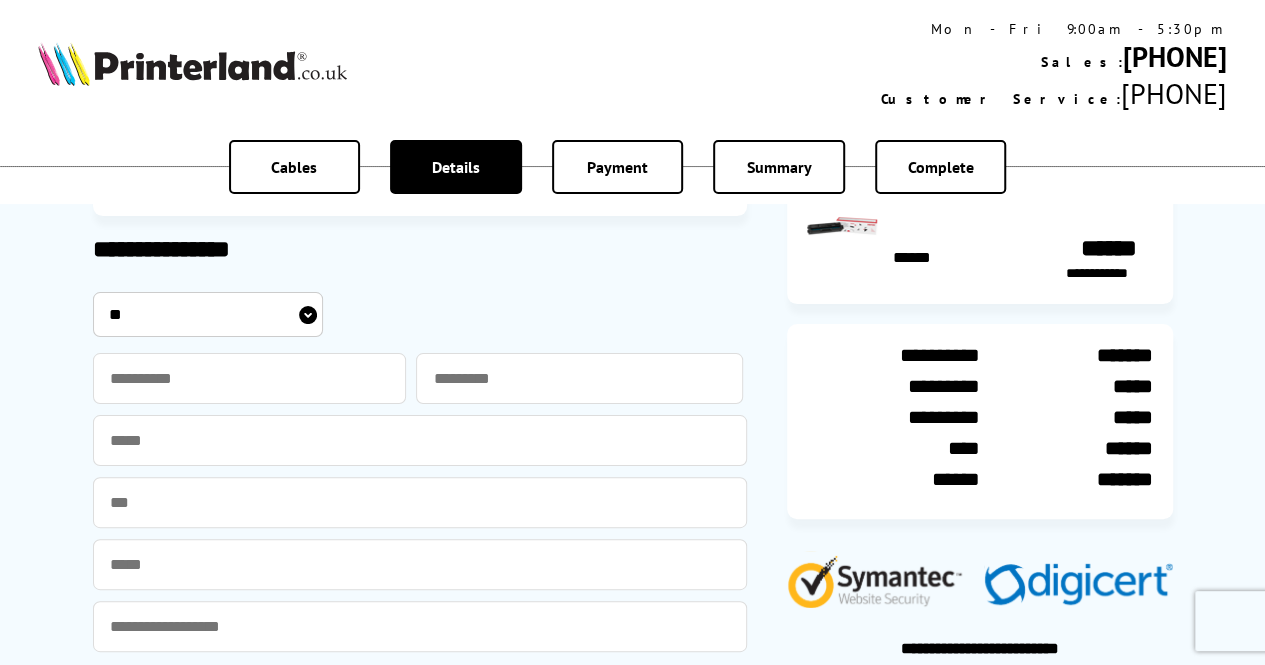 click on "******" at bounding box center (913, 259) 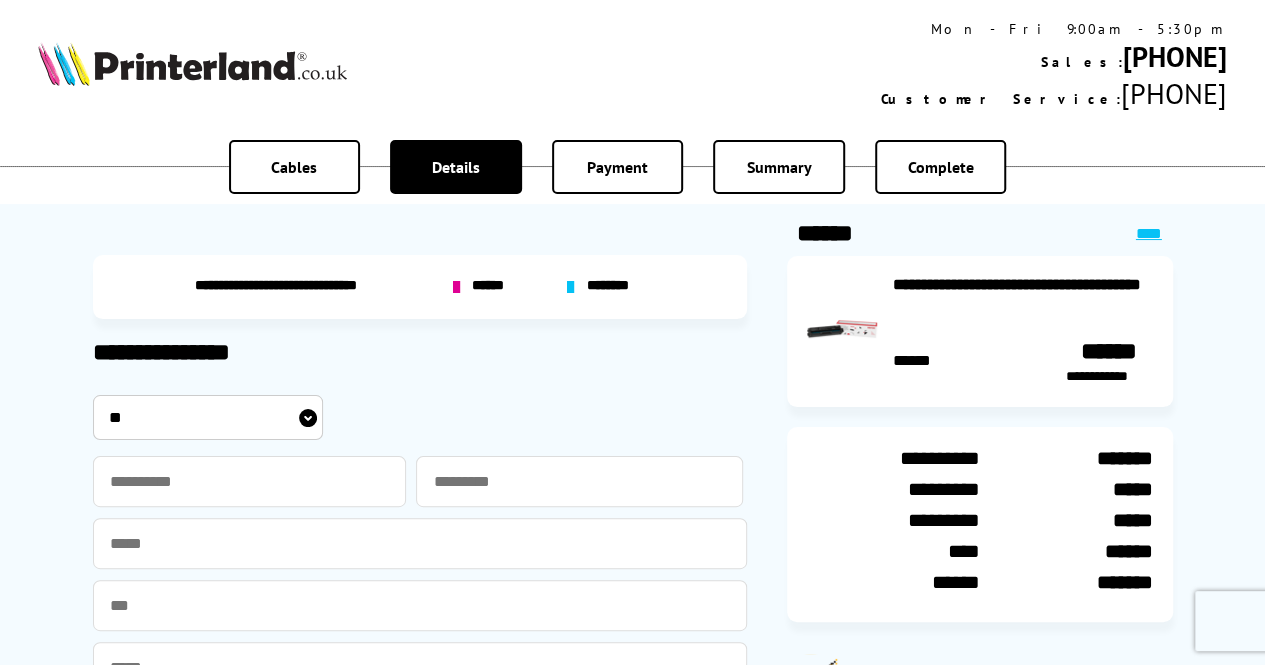 click on "****" at bounding box center (1149, 233) 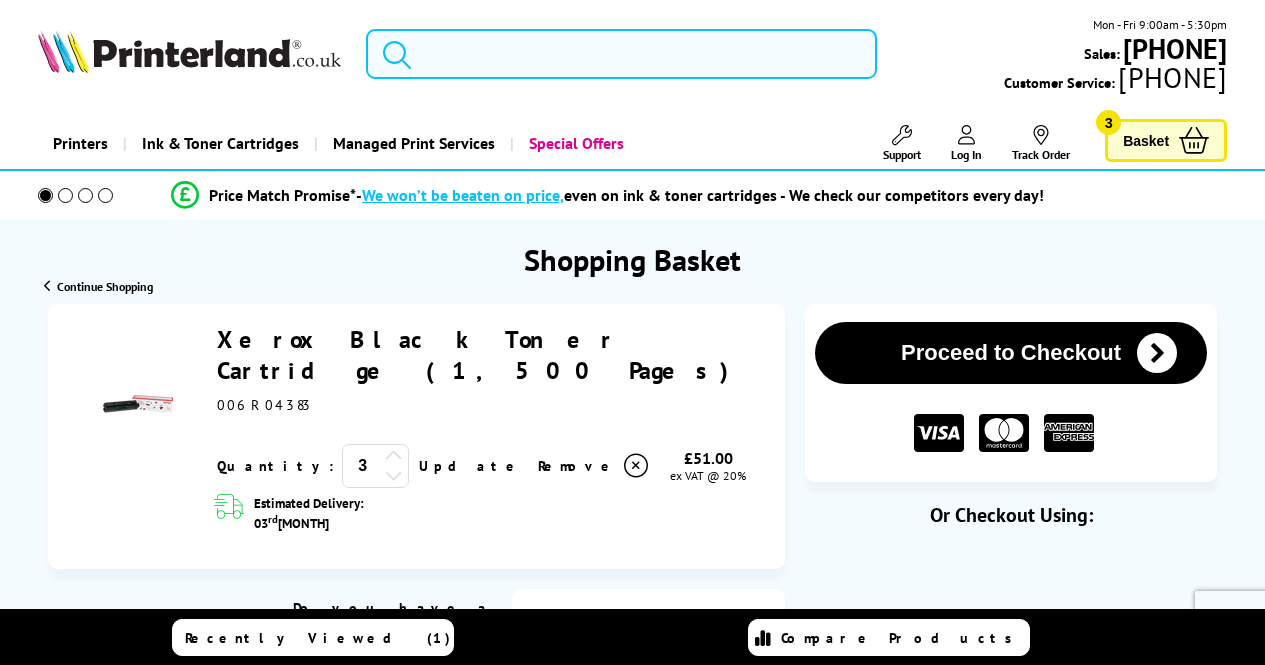 scroll, scrollTop: 0, scrollLeft: 0, axis: both 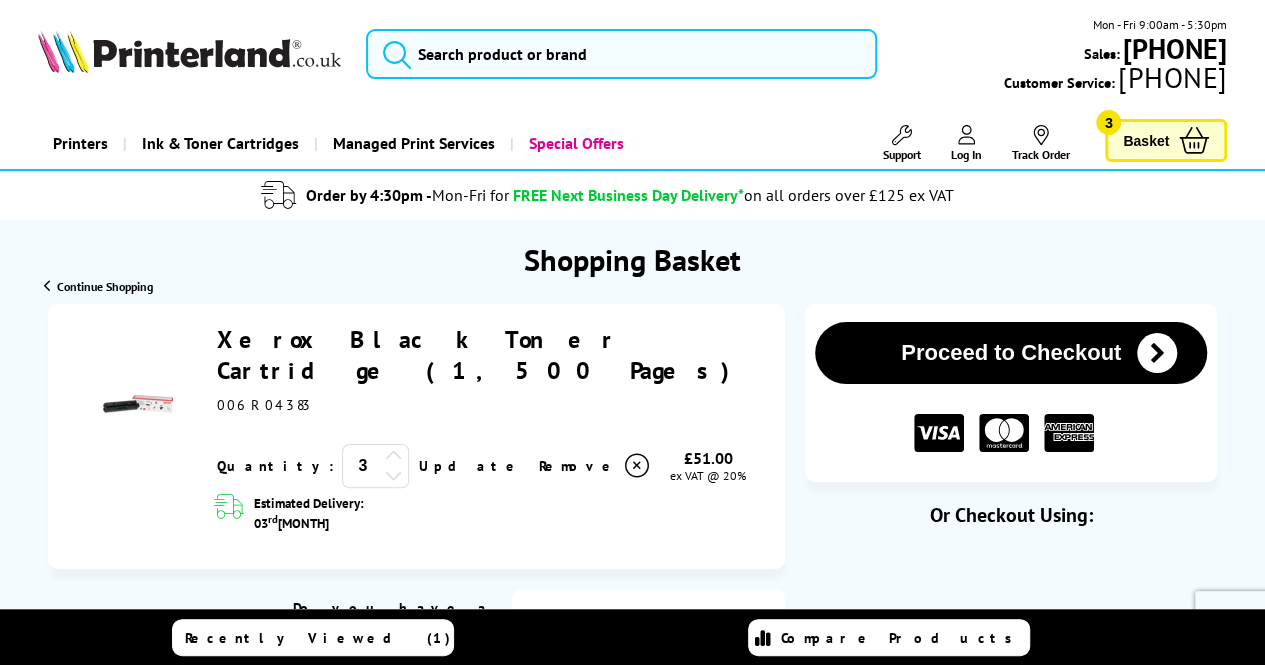 click at bounding box center (394, 475) 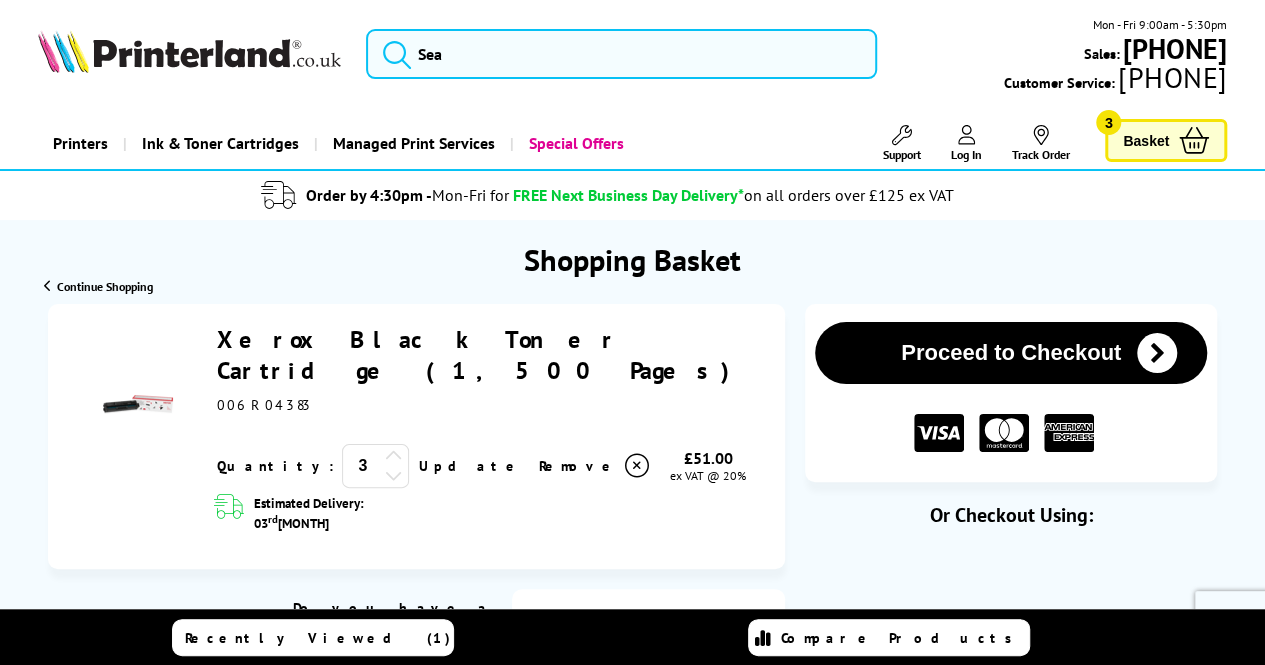 click at bounding box center (394, 475) 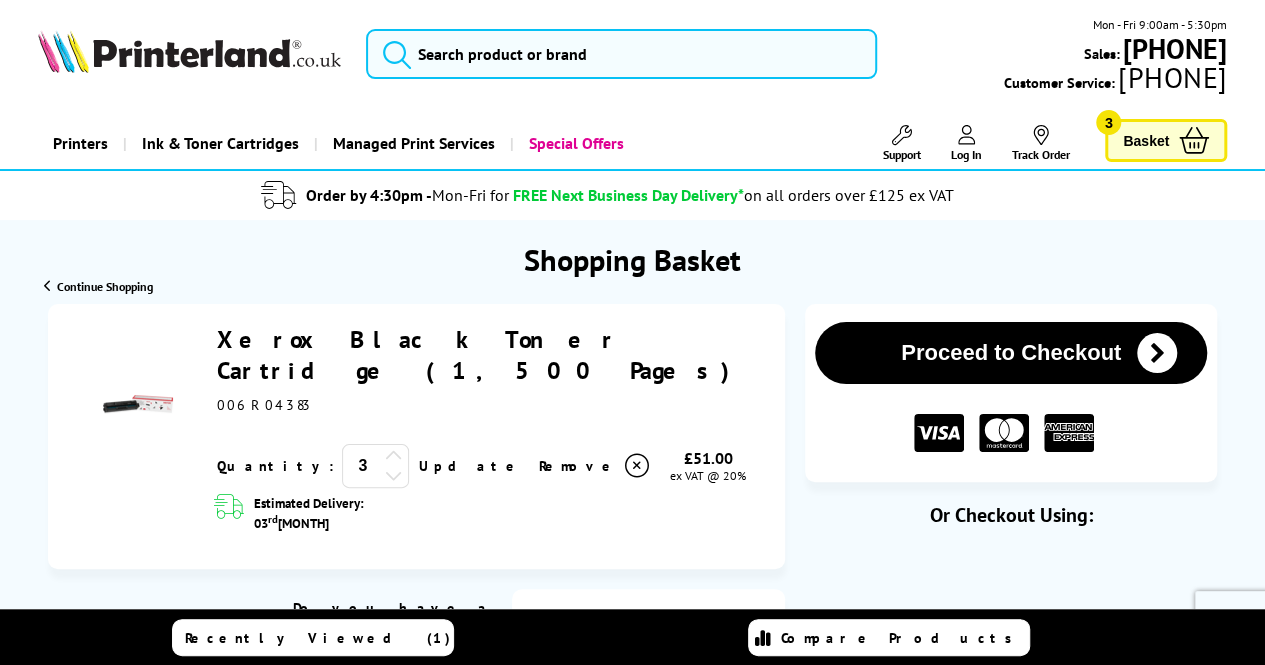 click on "Basket
3" at bounding box center (1166, 140) 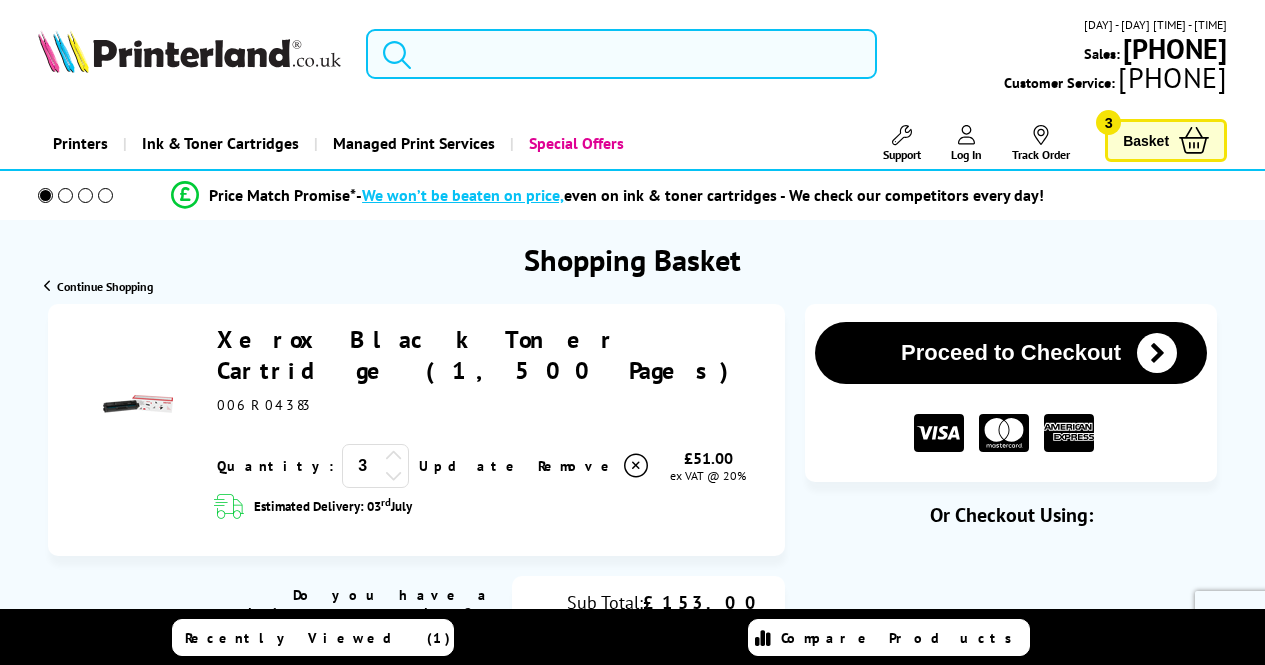 scroll, scrollTop: 0, scrollLeft: 0, axis: both 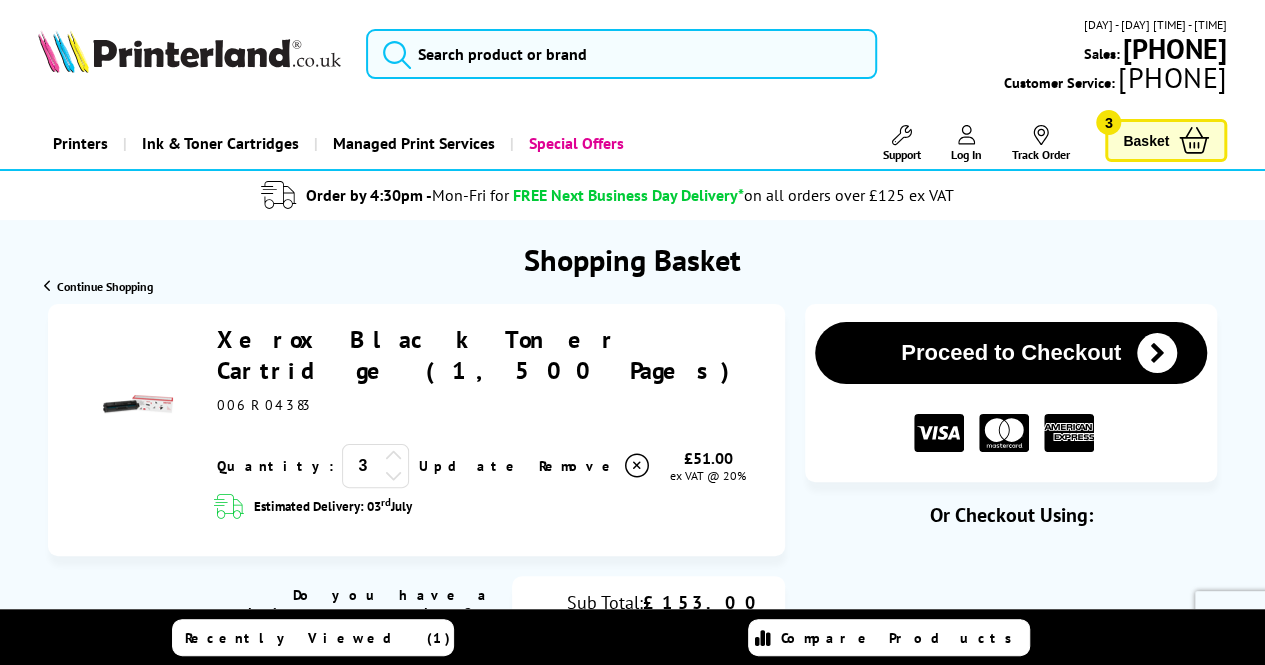 click at bounding box center (394, 475) 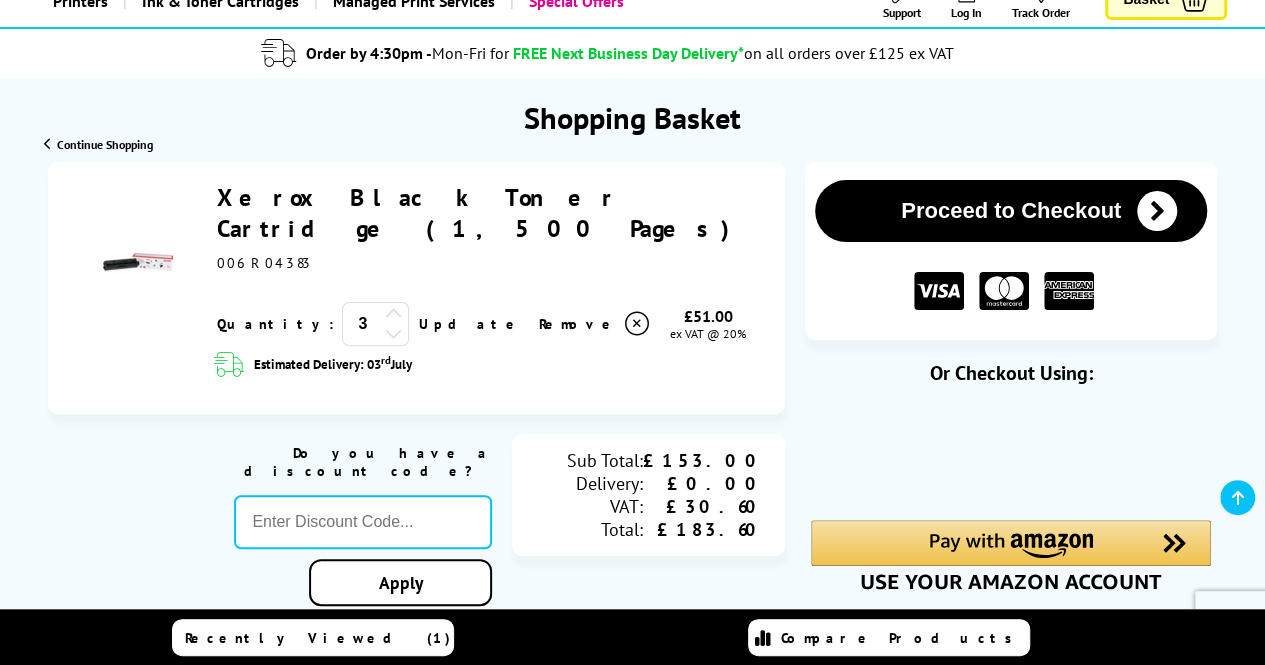 scroll, scrollTop: 131, scrollLeft: 0, axis: vertical 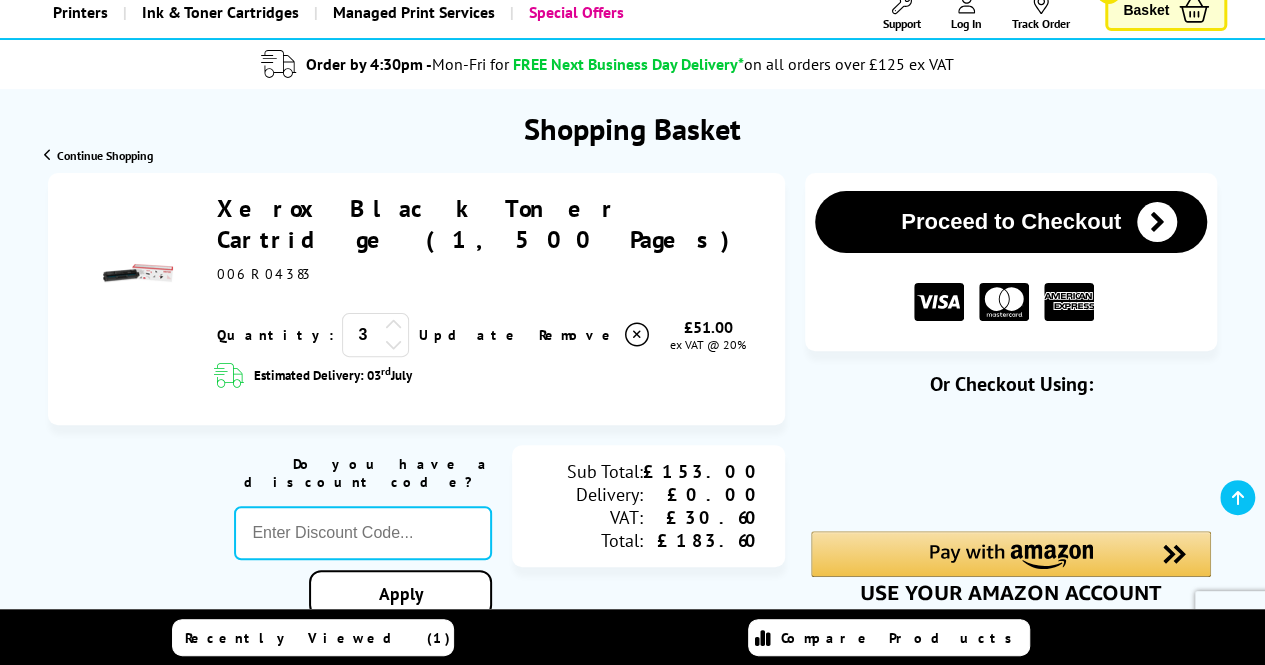click on "Proceed to Checkout" at bounding box center [1011, 222] 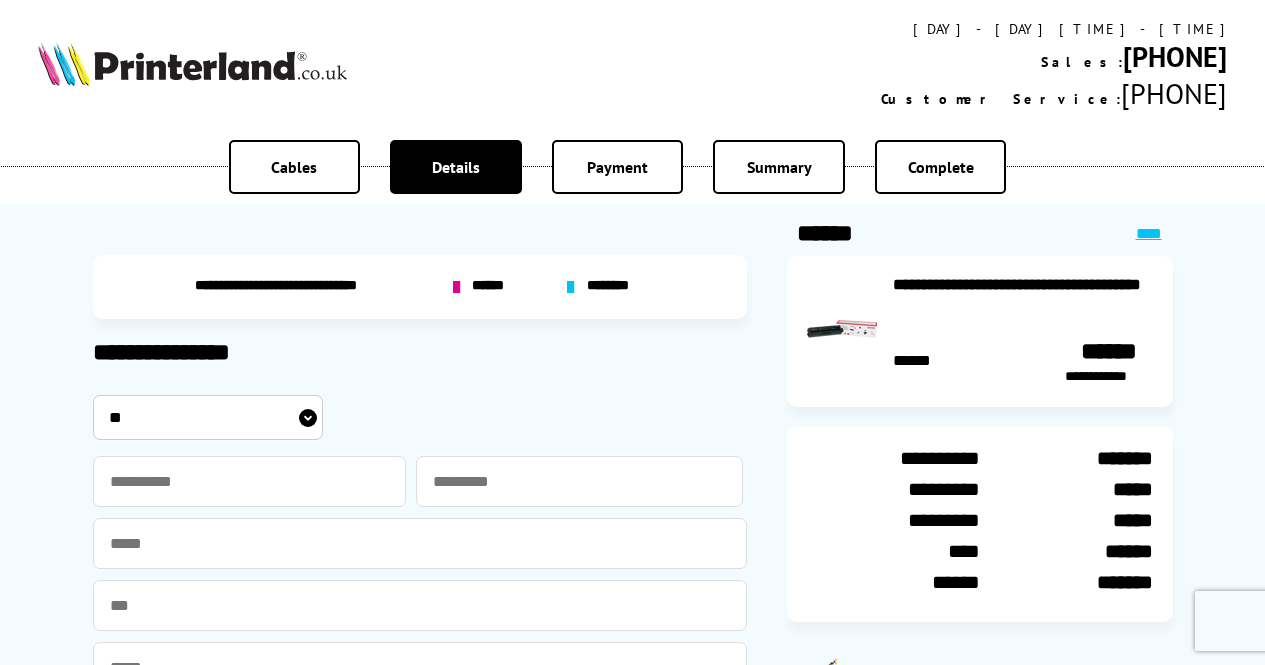 scroll, scrollTop: 0, scrollLeft: 0, axis: both 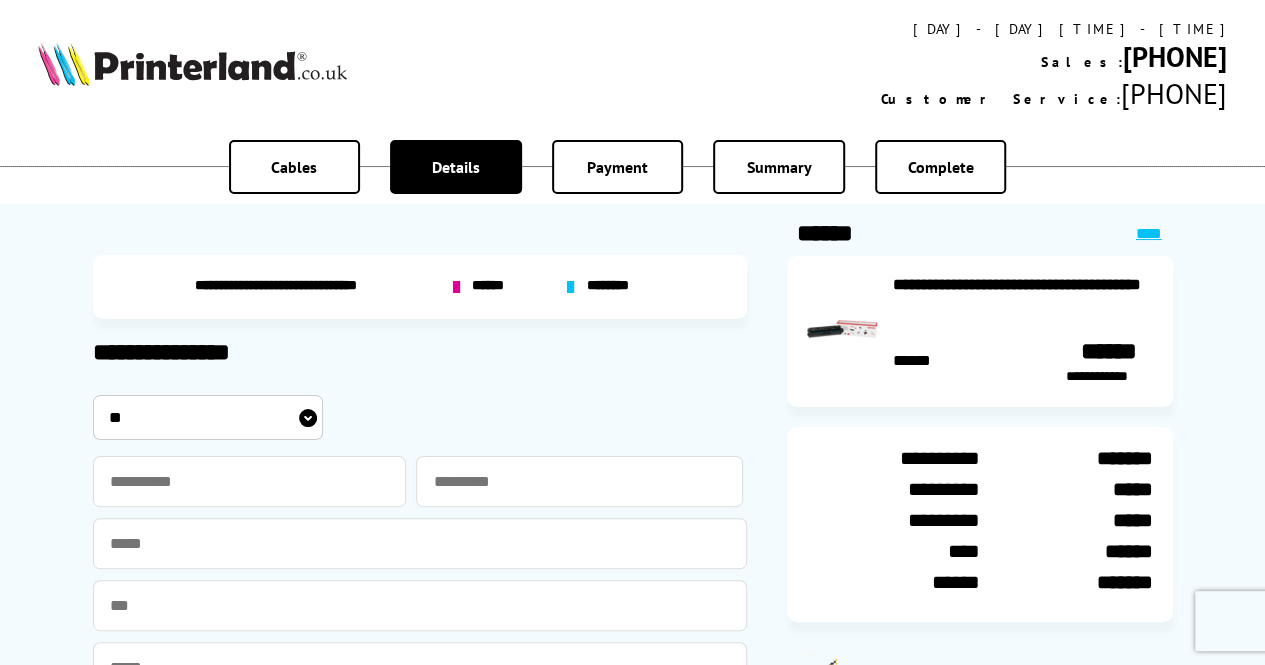 click on "****" at bounding box center [1149, 233] 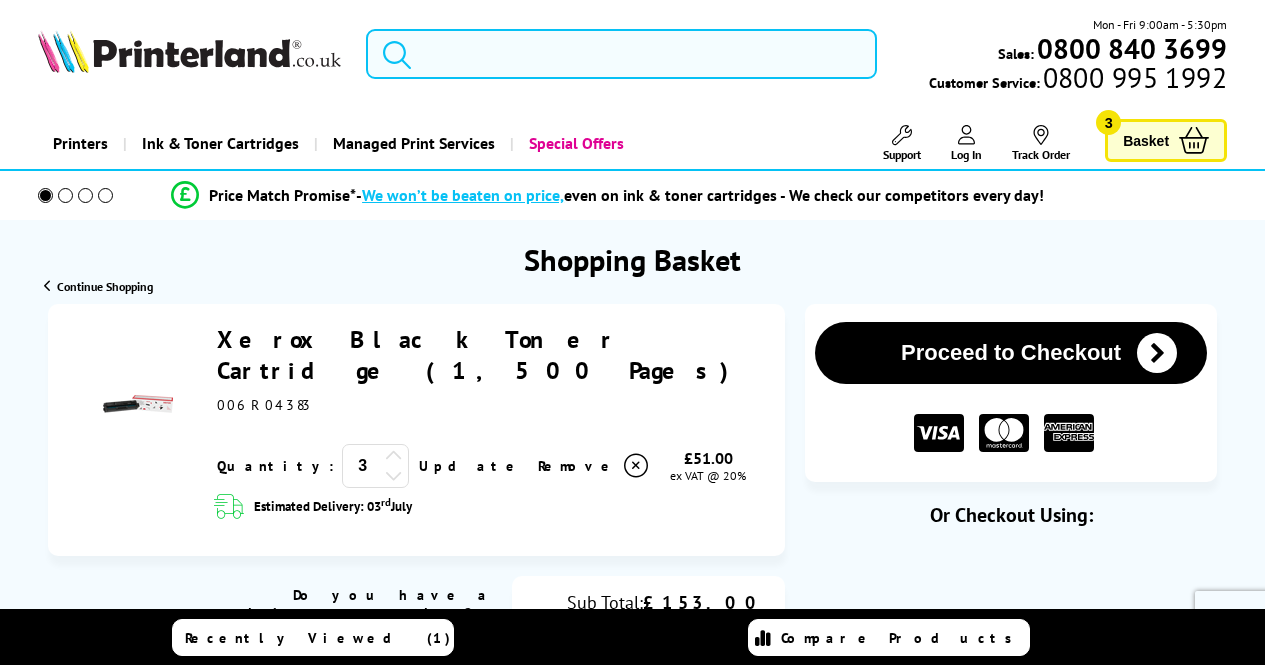 scroll, scrollTop: 0, scrollLeft: 0, axis: both 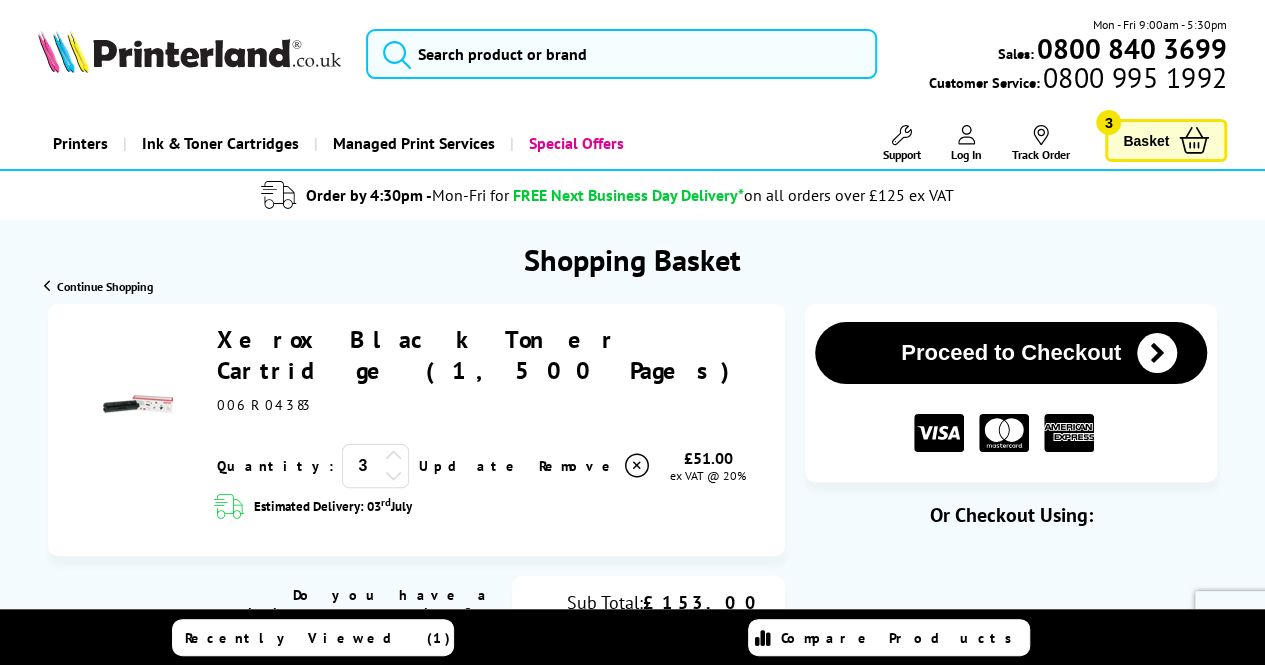 click at bounding box center [394, 475] 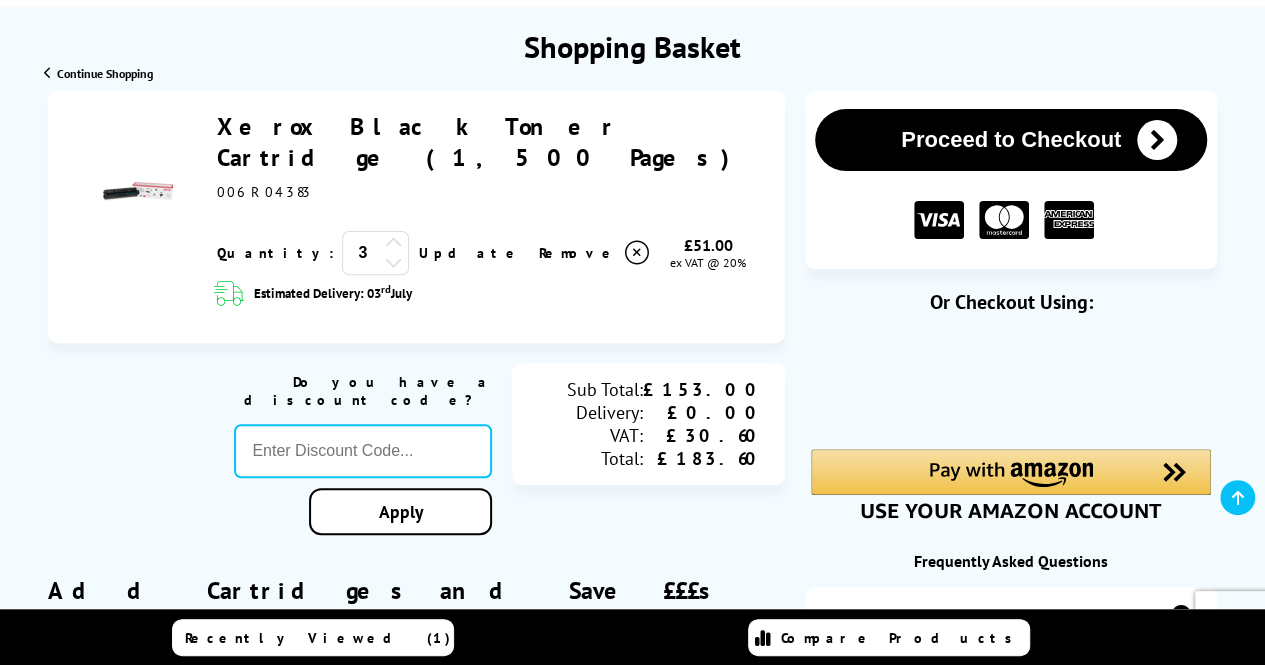 scroll, scrollTop: 214, scrollLeft: 0, axis: vertical 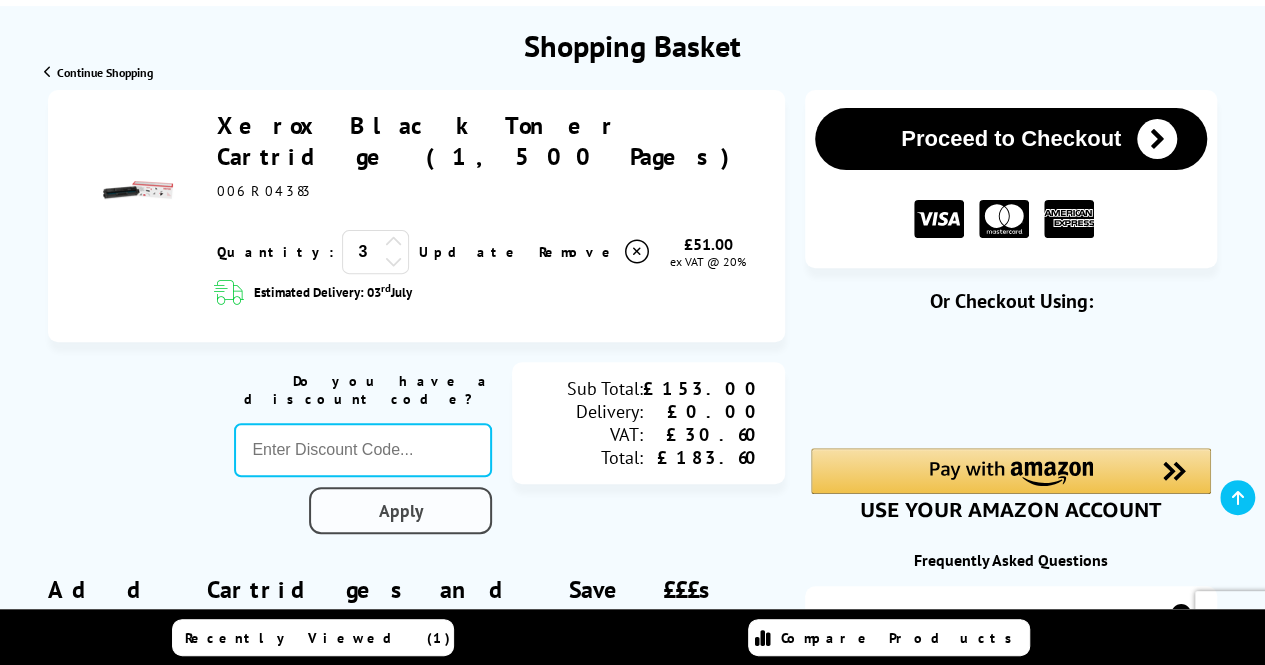 click on "Apply" at bounding box center [400, 510] 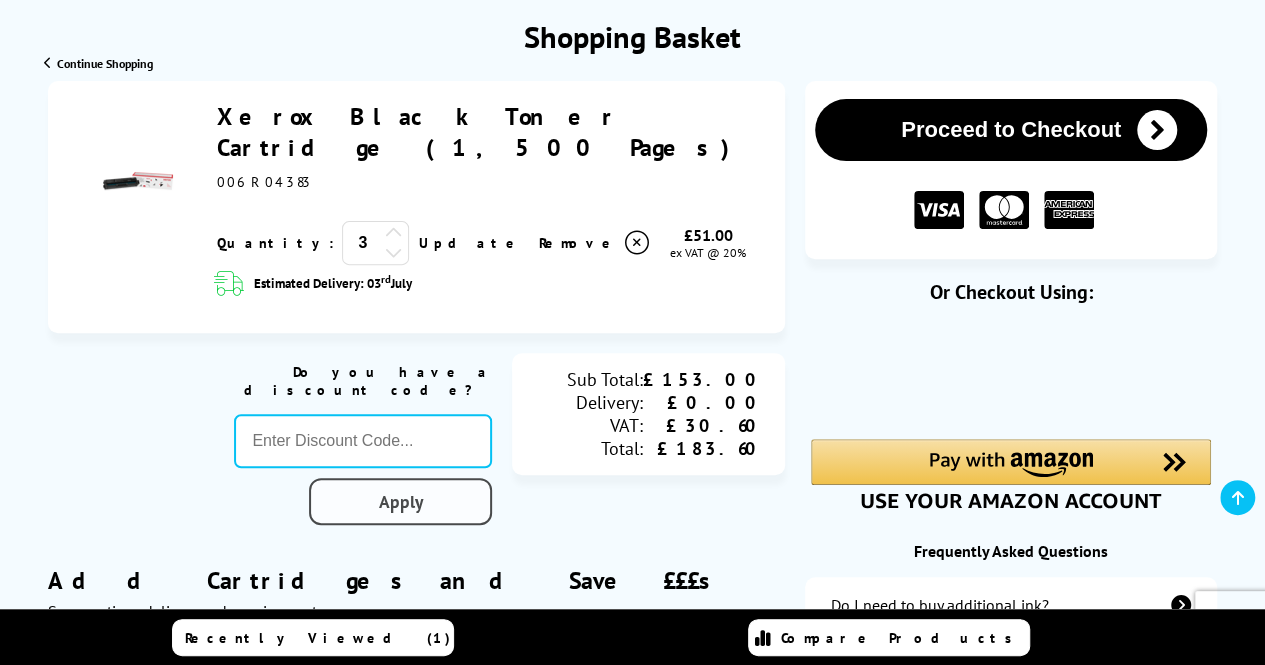 scroll, scrollTop: 210, scrollLeft: 0, axis: vertical 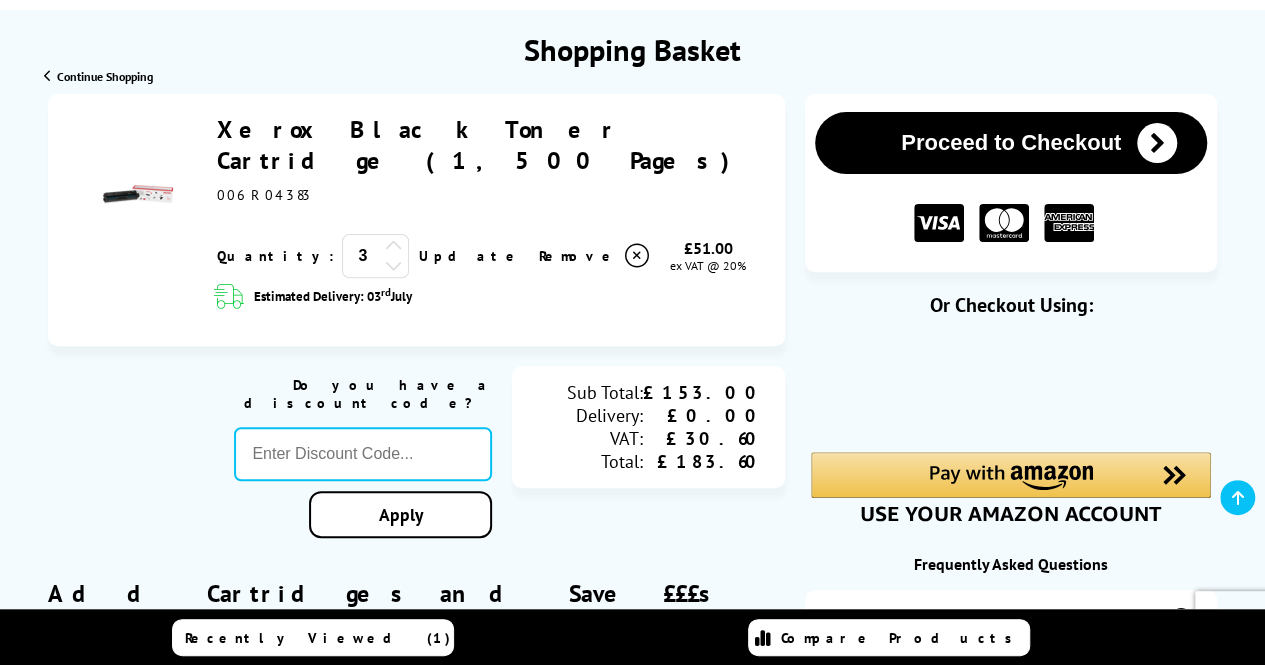 click on "Proceed to Checkout" at bounding box center (1011, 143) 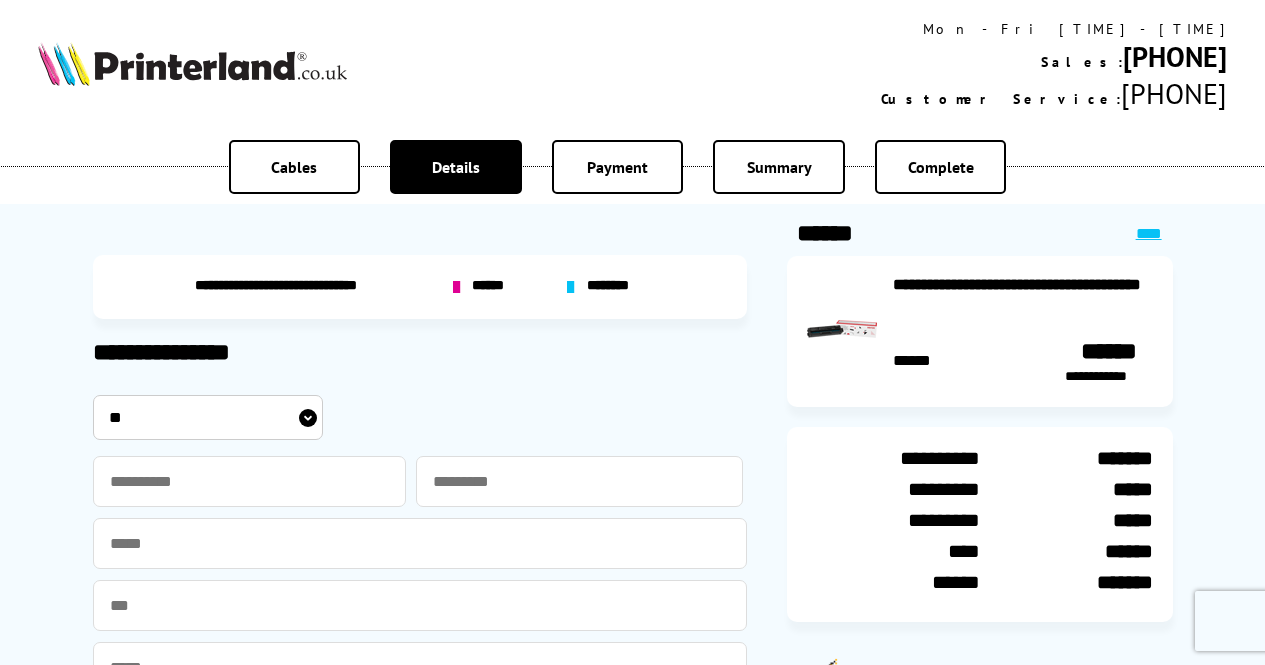 scroll, scrollTop: 0, scrollLeft: 0, axis: both 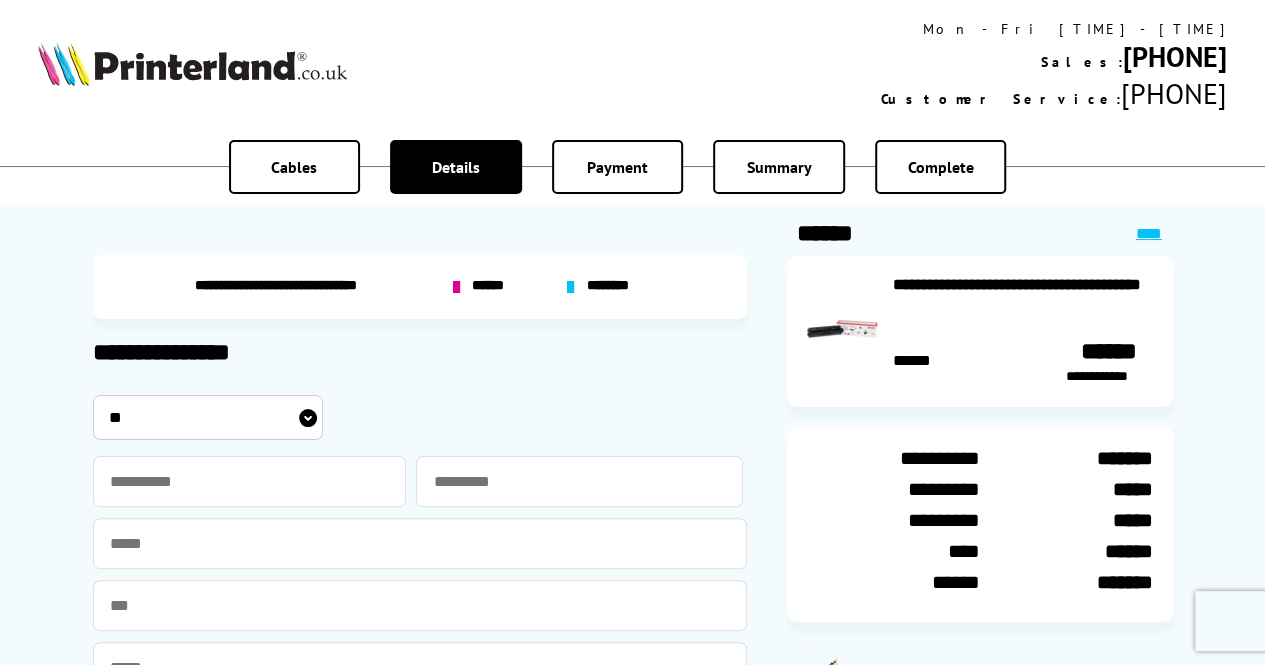 click on "****" at bounding box center [1149, 233] 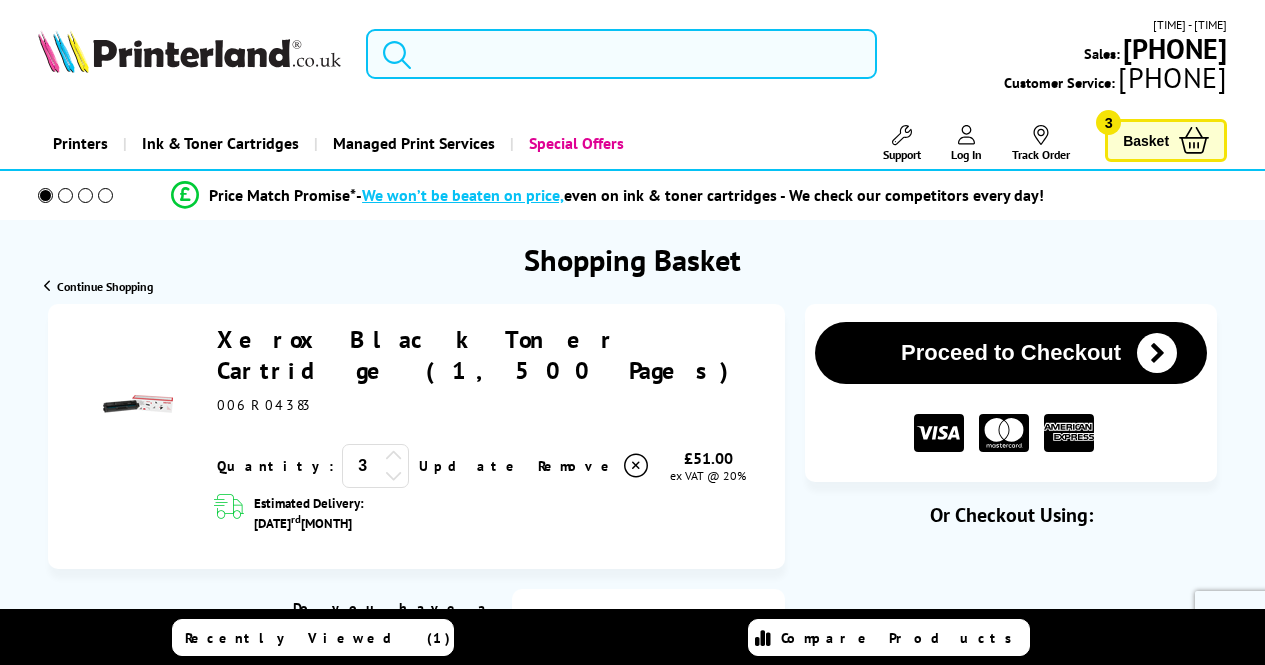 scroll, scrollTop: 0, scrollLeft: 0, axis: both 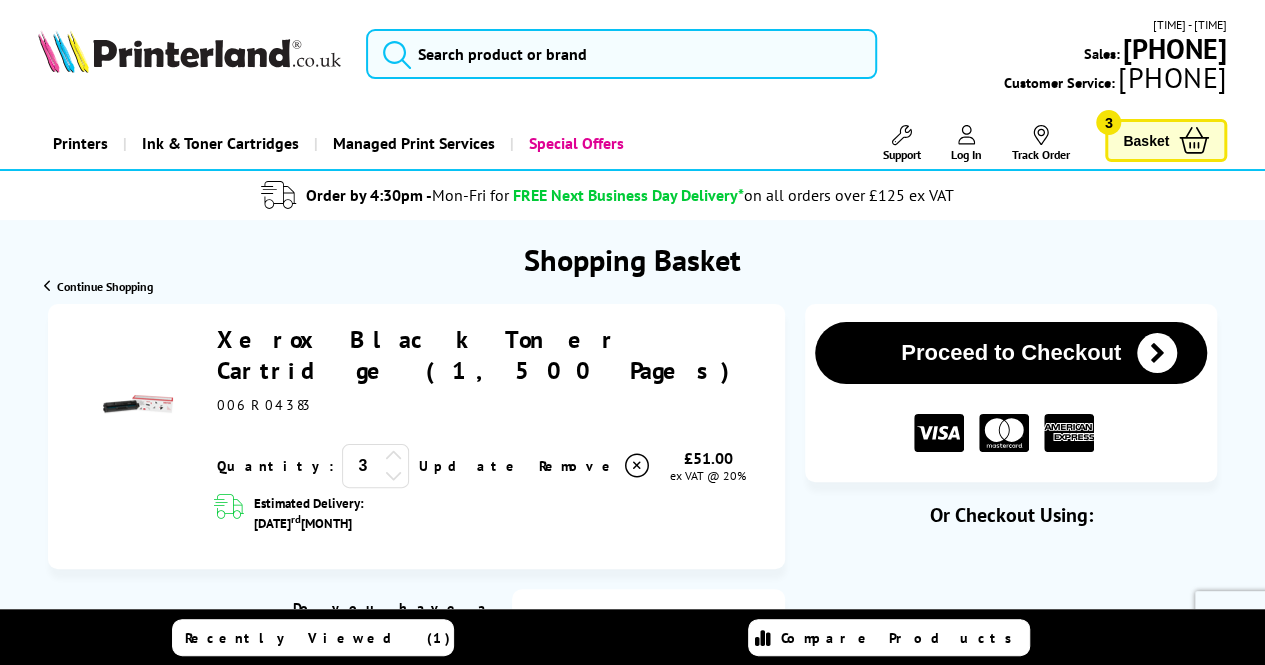 click at bounding box center (394, 475) 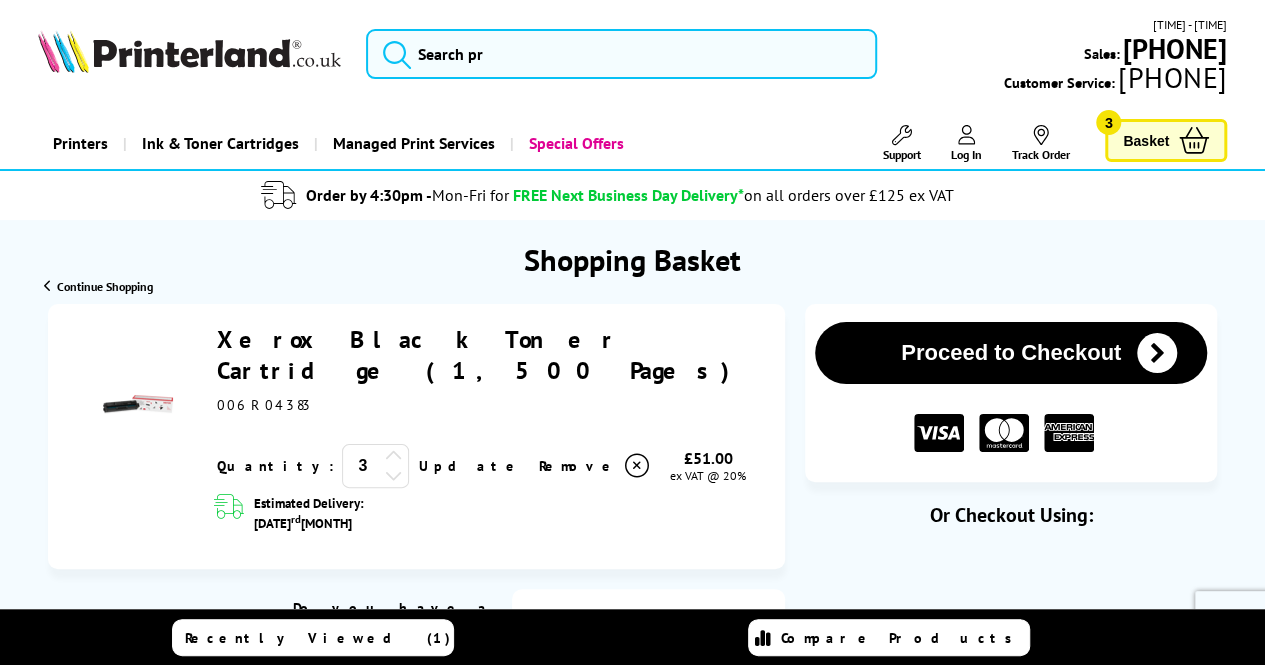 click on "Update" at bounding box center [470, 466] 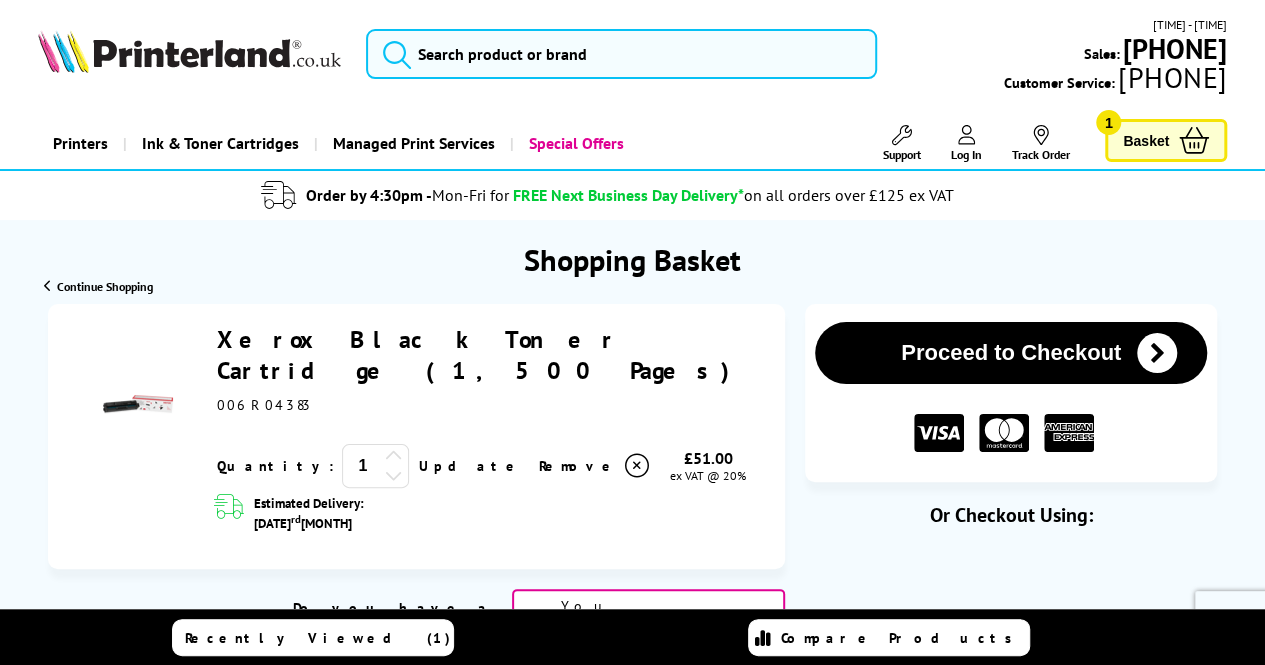 click on "Proceed to Checkout" at bounding box center (1011, 353) 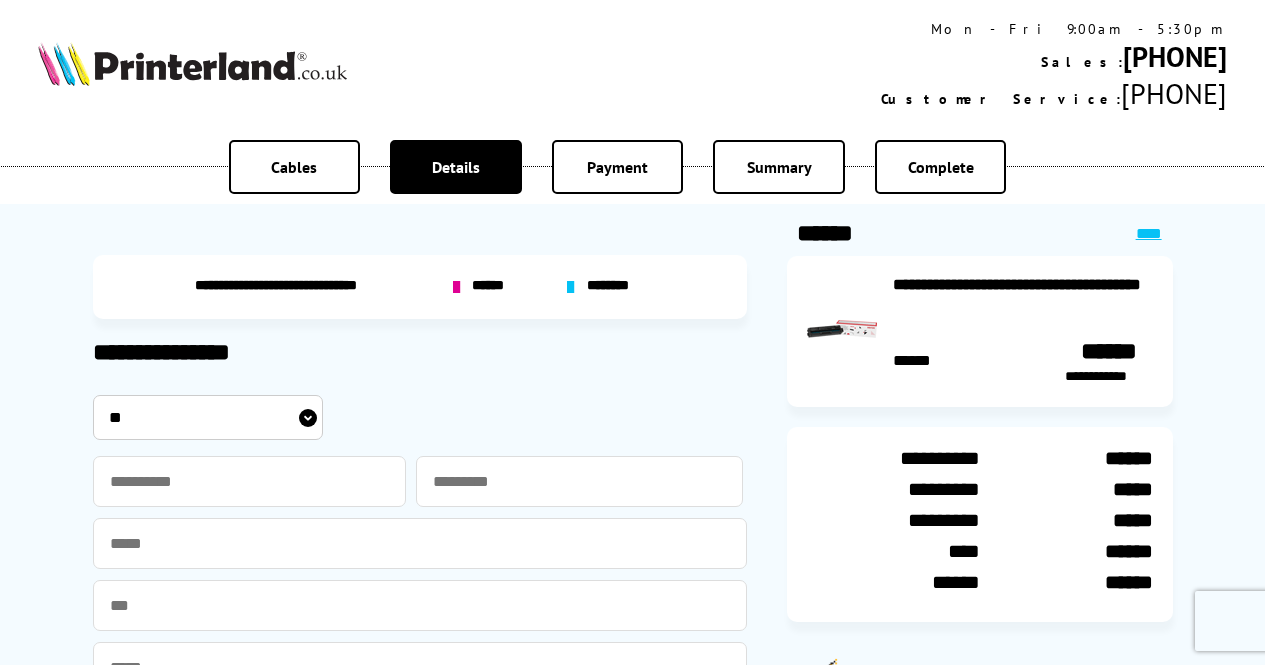 scroll, scrollTop: 0, scrollLeft: 0, axis: both 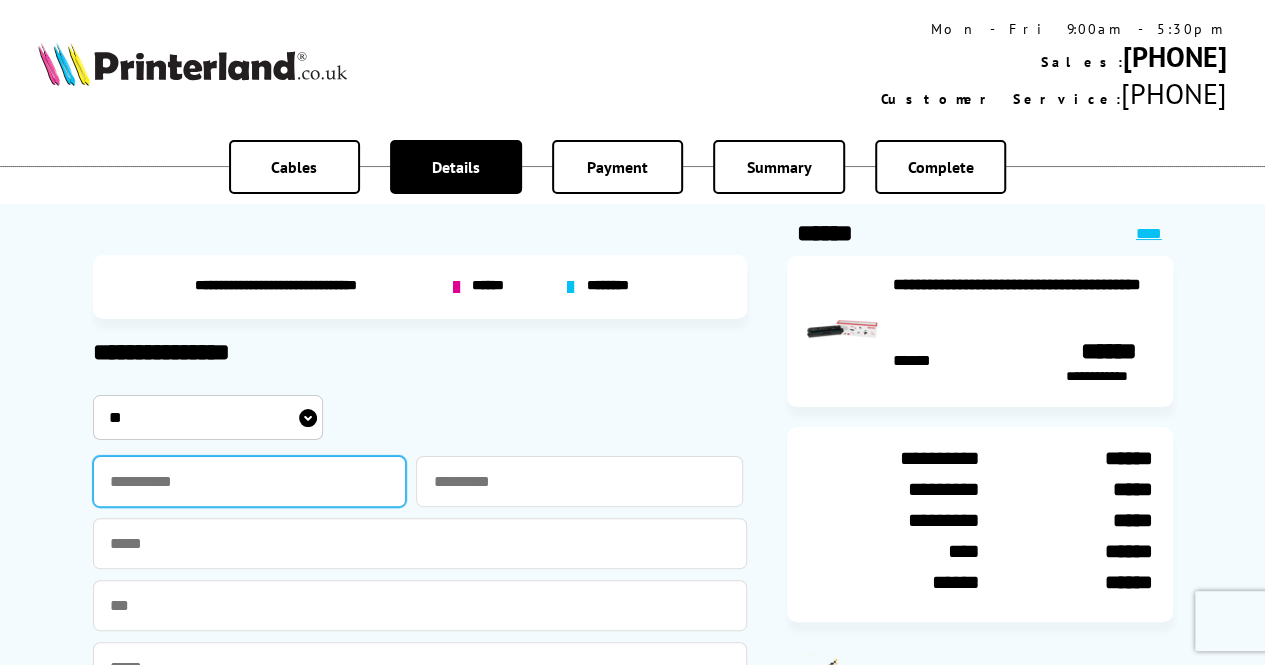 click at bounding box center (250, 481) 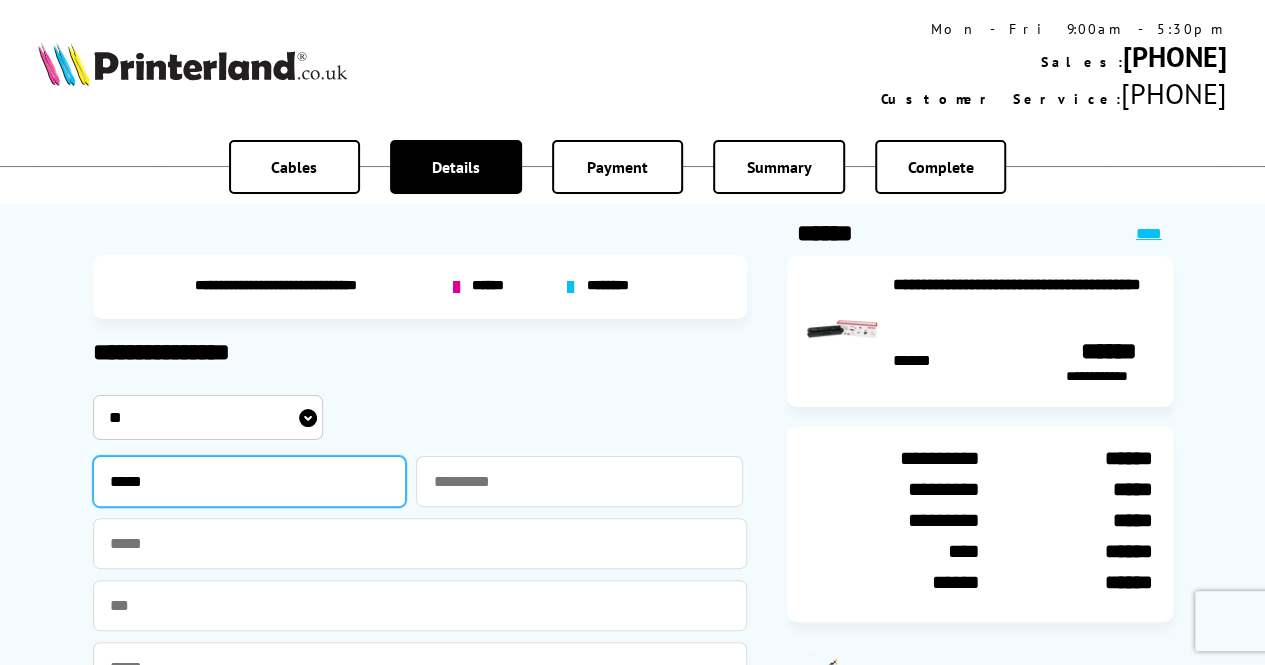 type on "*****" 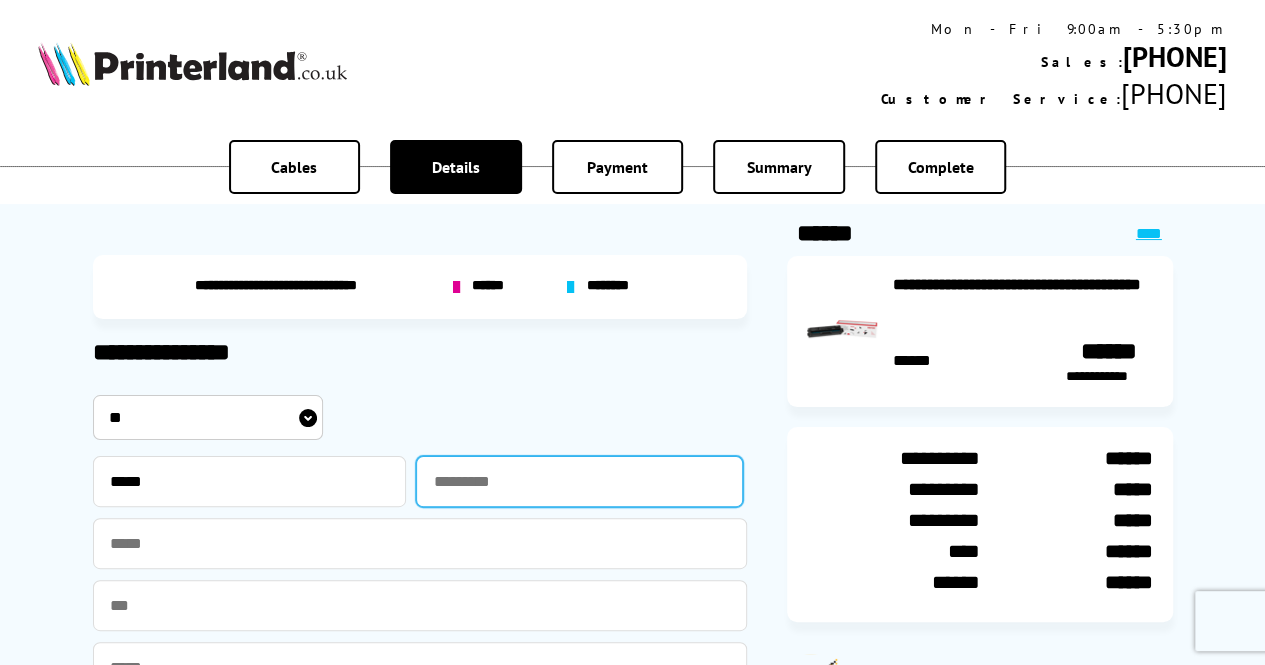 click at bounding box center [579, 481] 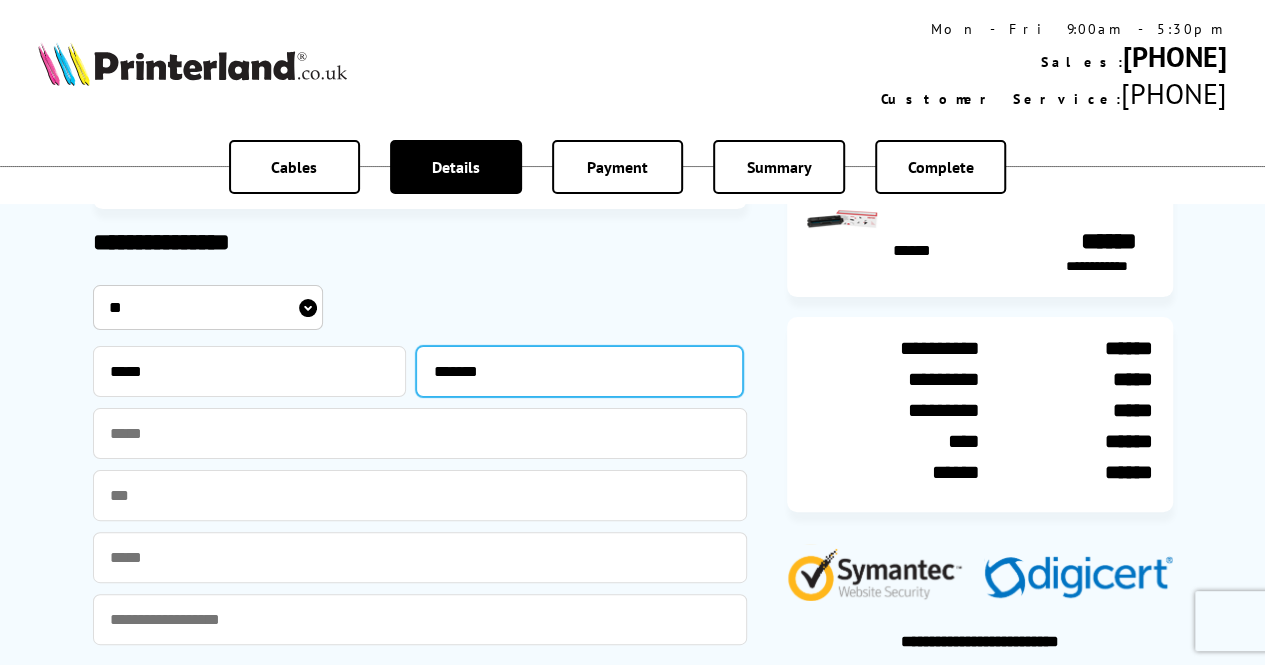 scroll, scrollTop: 118, scrollLeft: 0, axis: vertical 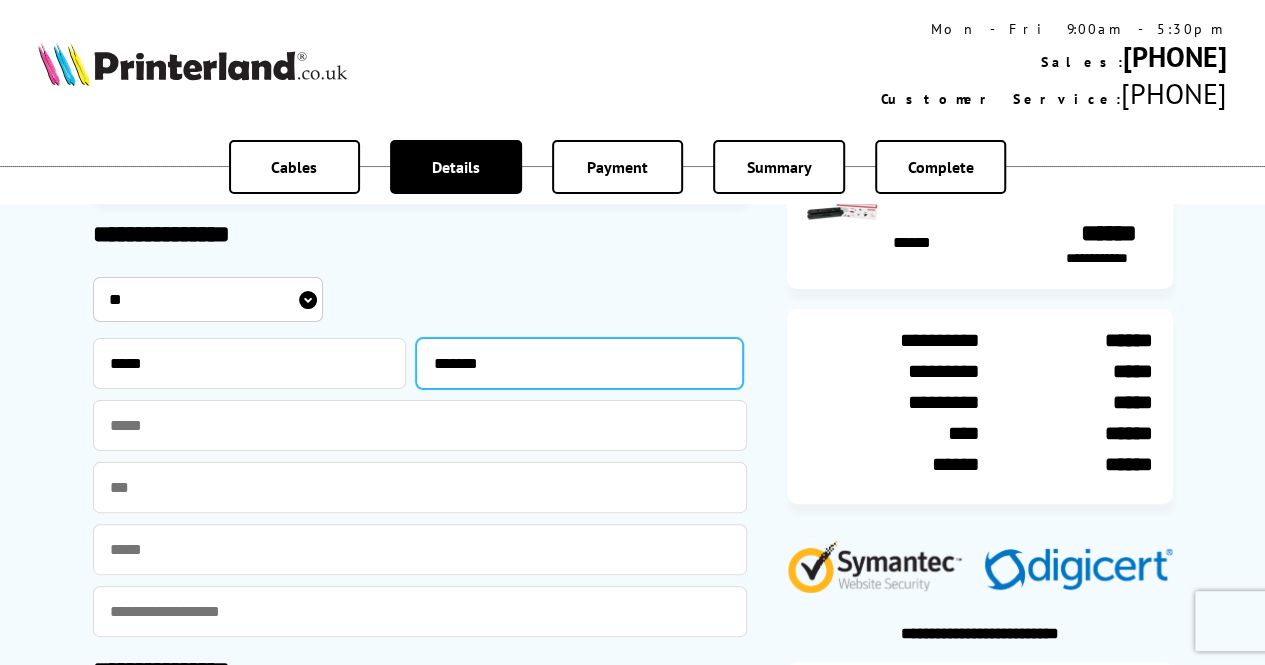 type on "*******" 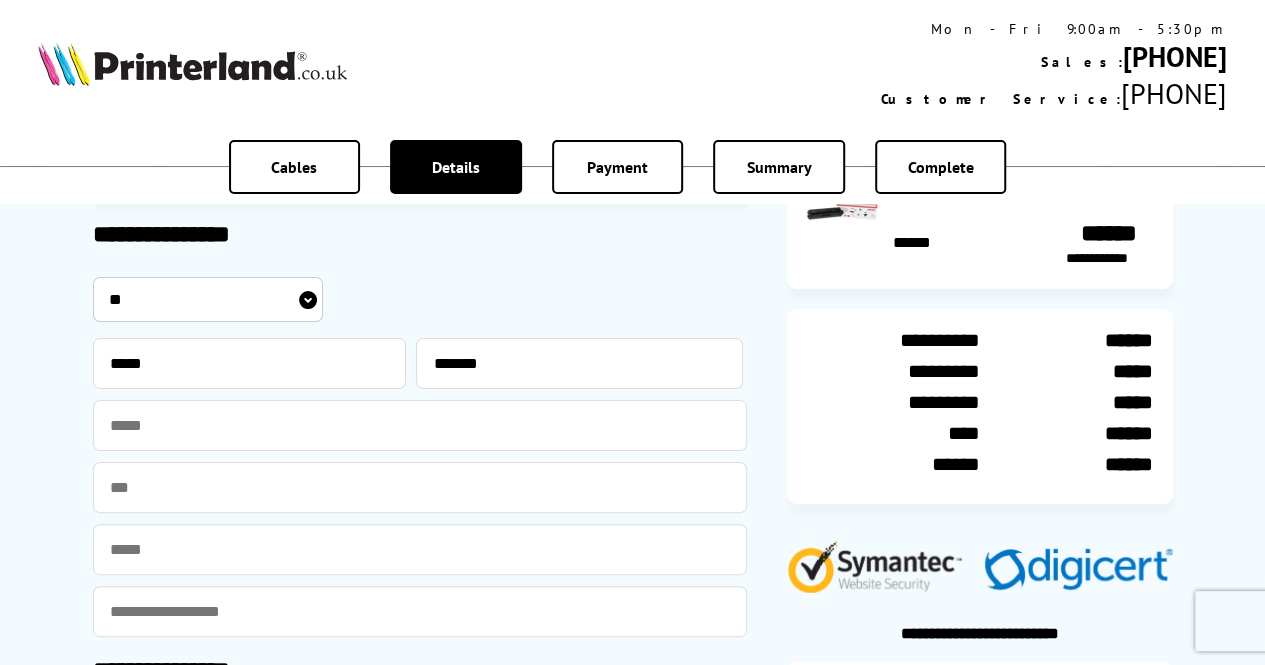 click at bounding box center (420, 549) 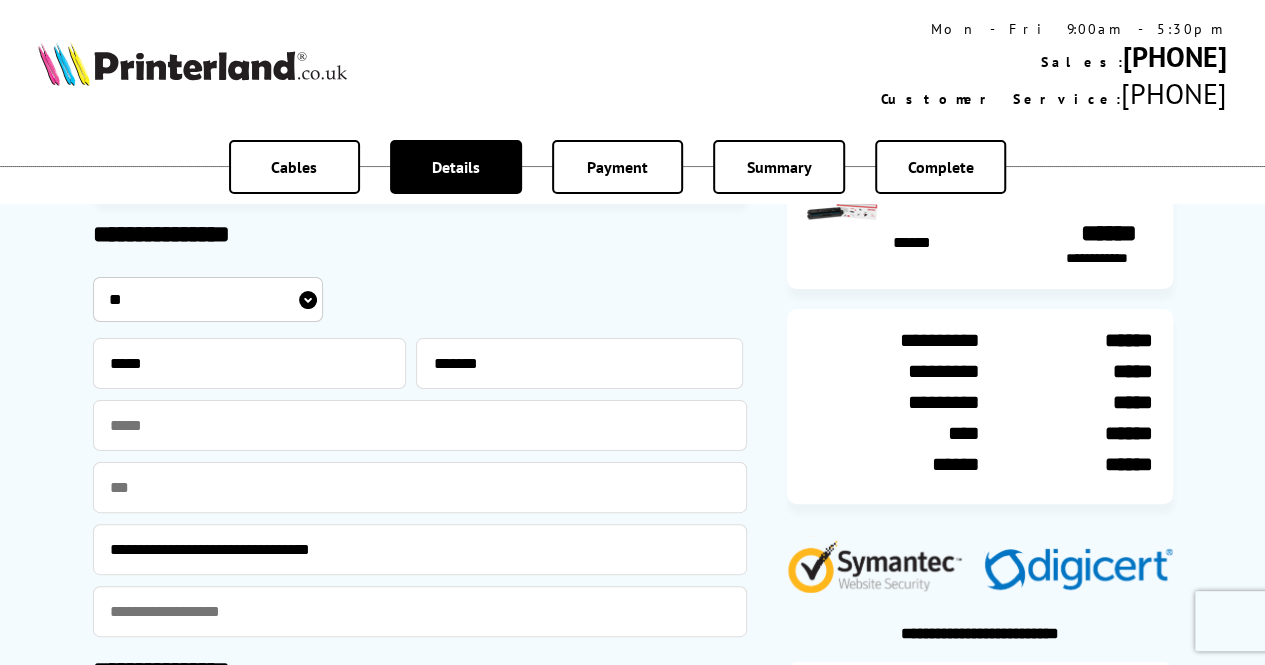 drag, startPoint x: 410, startPoint y: 541, endPoint x: 96, endPoint y: 465, distance: 323.06656 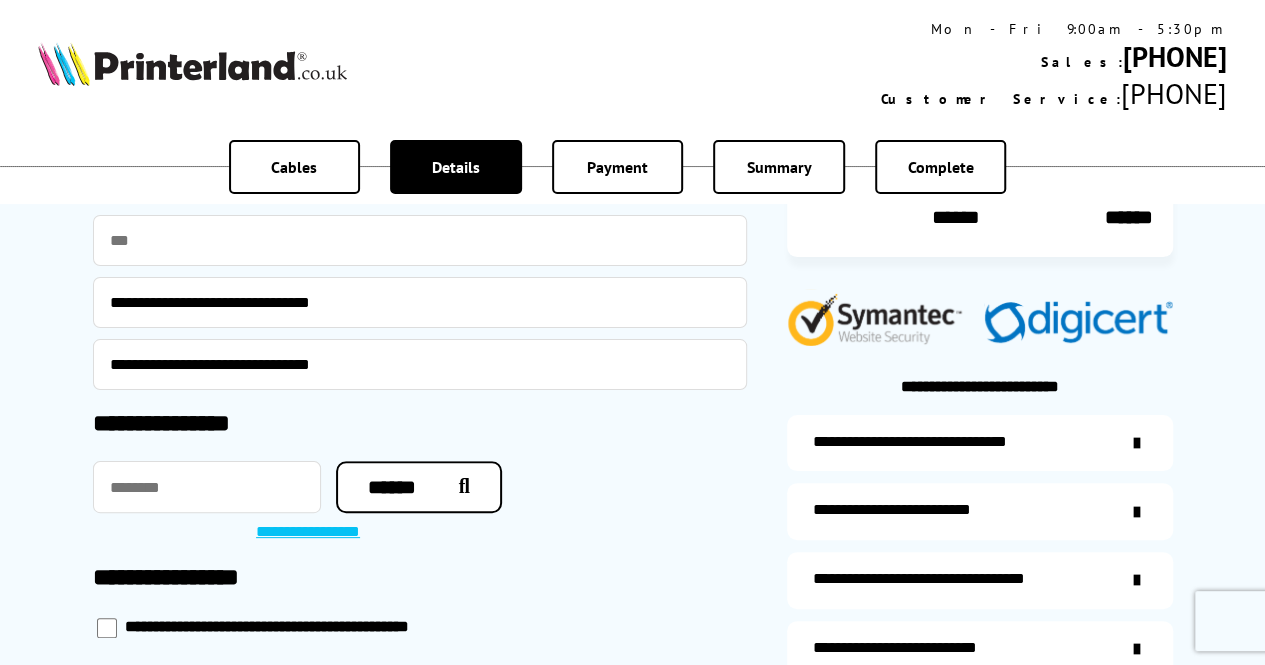 scroll, scrollTop: 353, scrollLeft: 0, axis: vertical 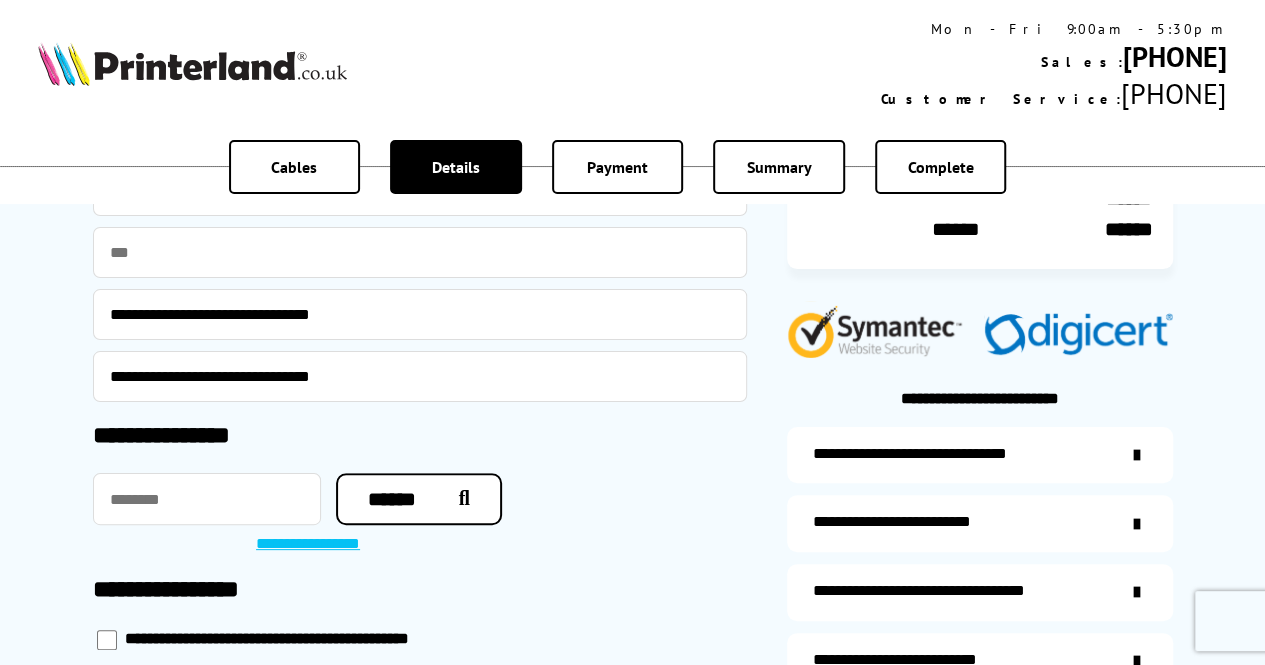 type on "**********" 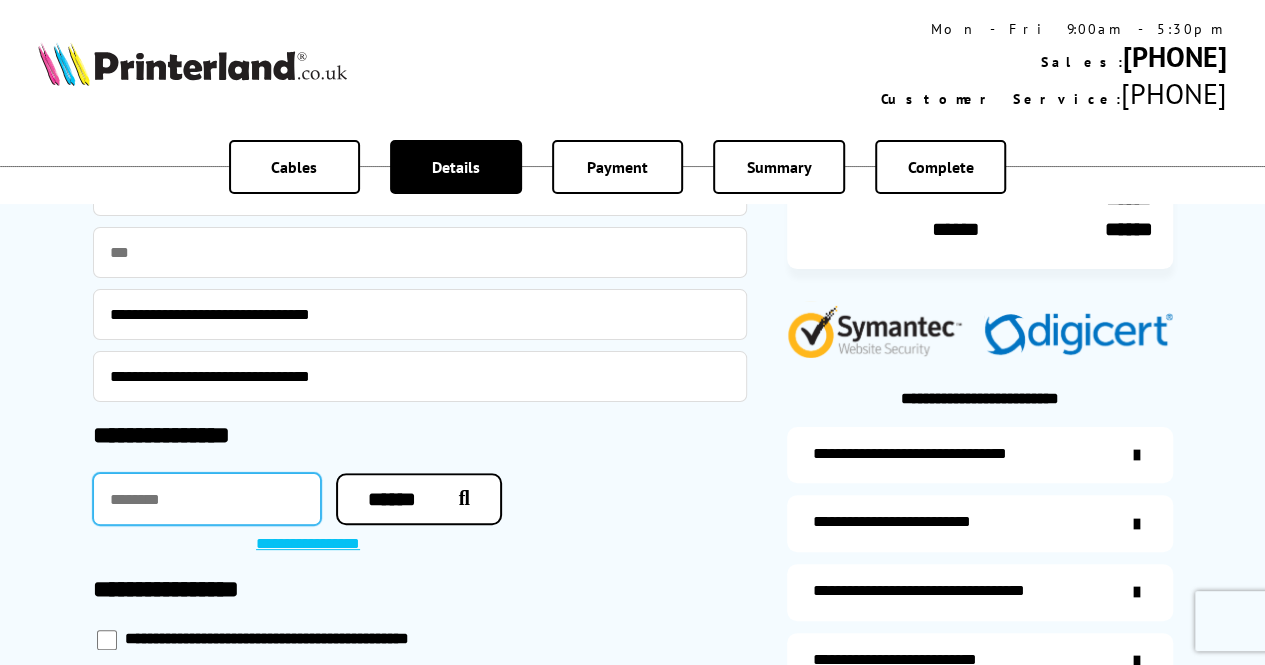click at bounding box center [207, 499] 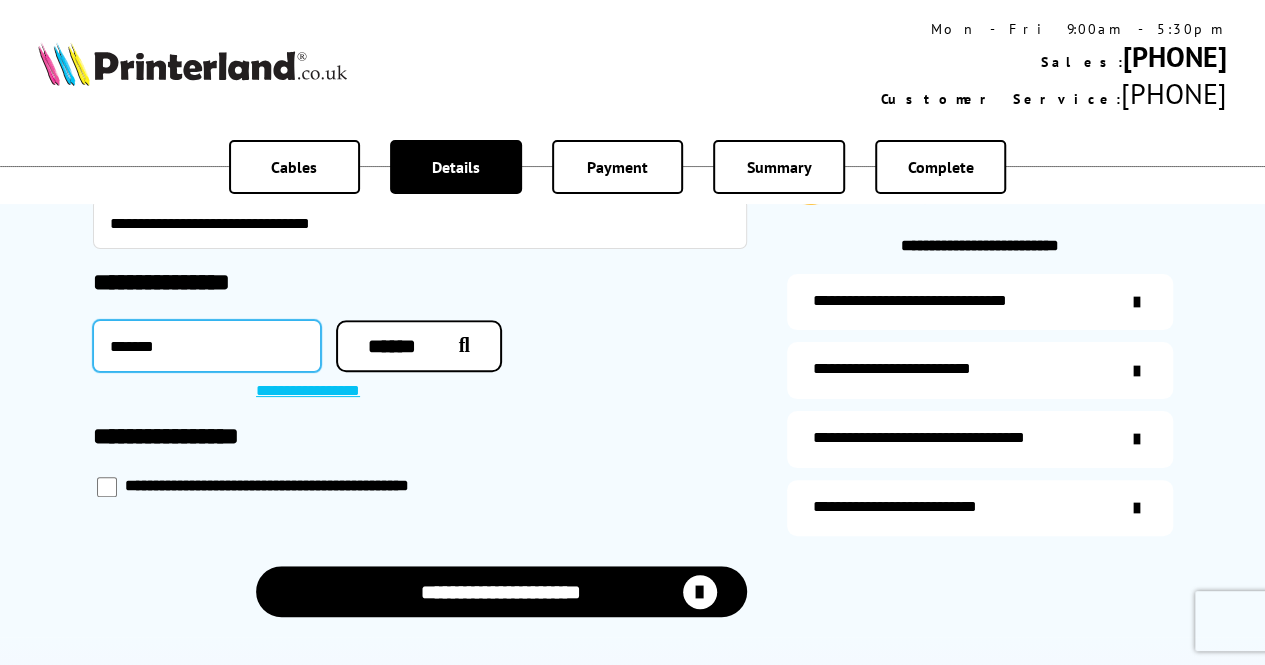 scroll, scrollTop: 508, scrollLeft: 0, axis: vertical 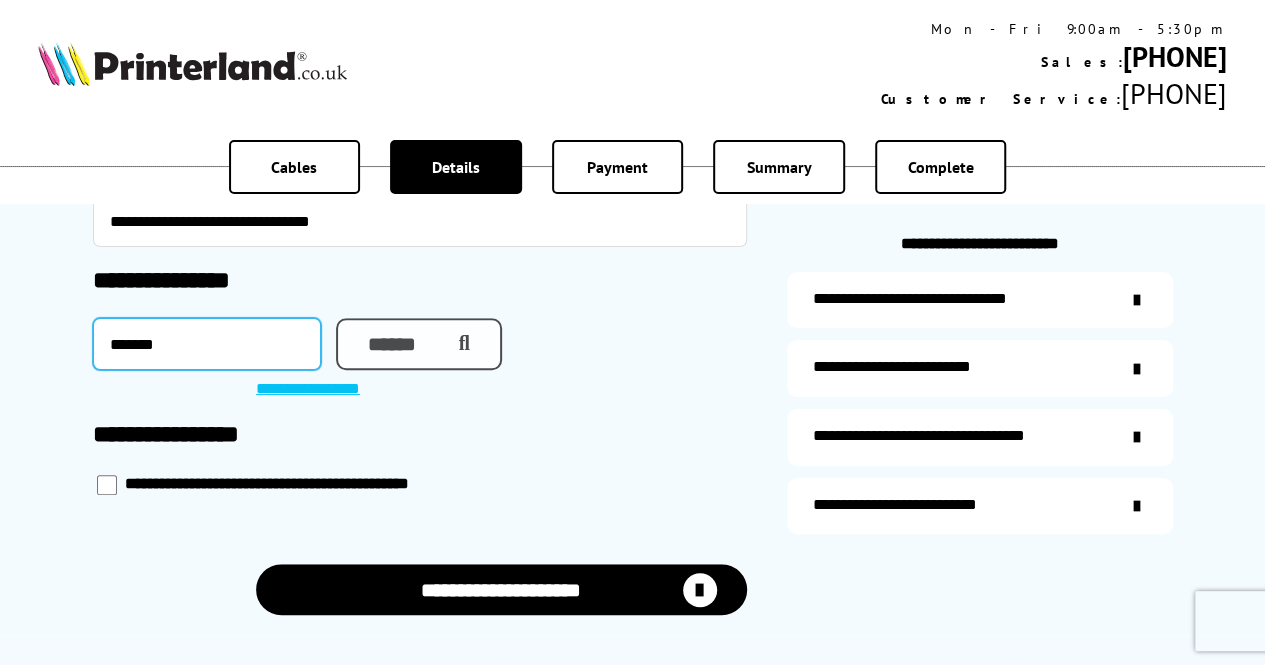 type on "*******" 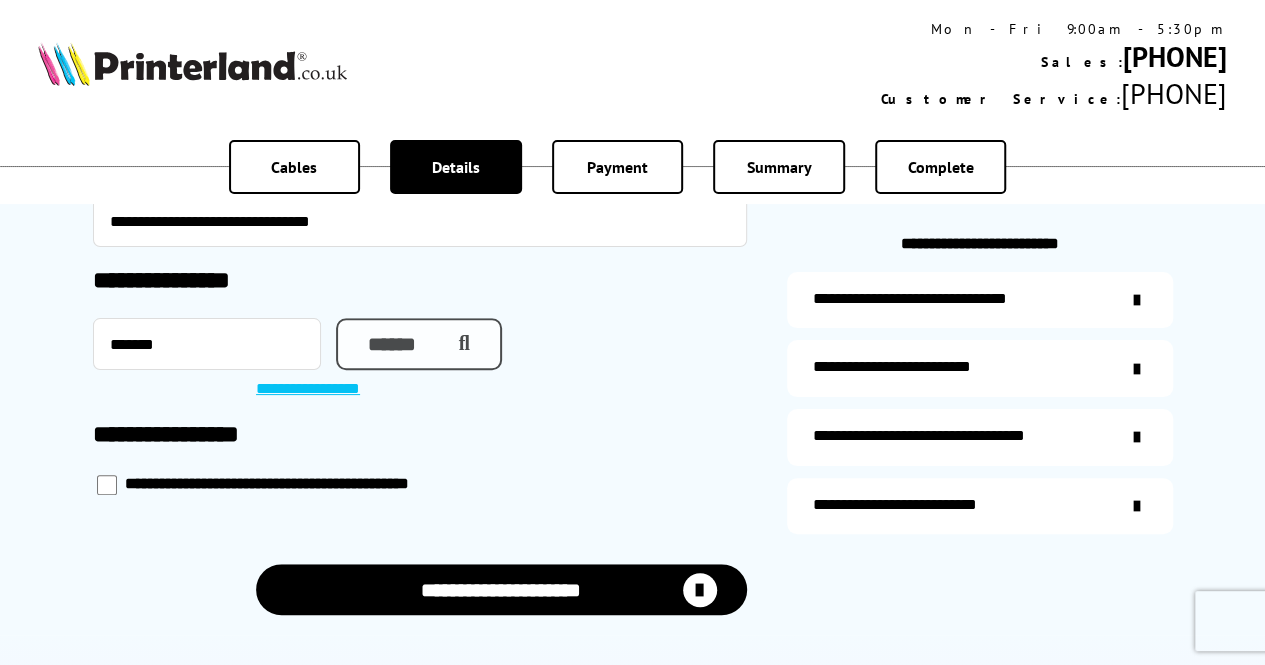 click on "******" at bounding box center (419, 344) 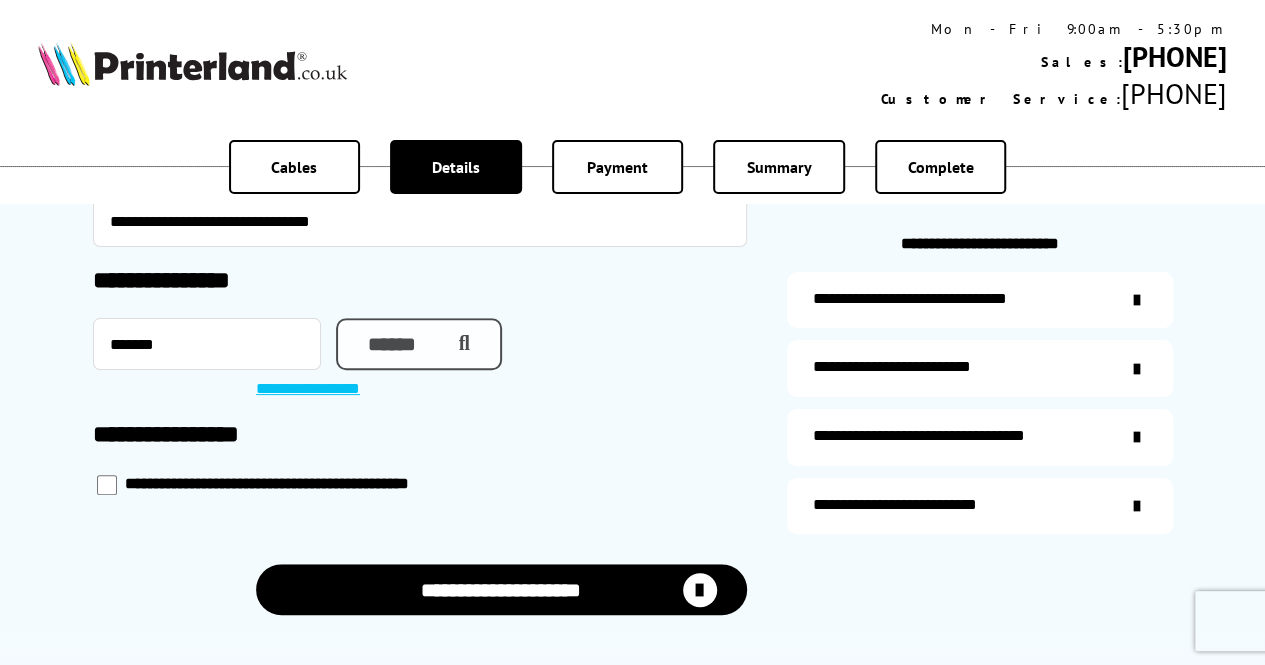 click at bounding box center [459, 344] 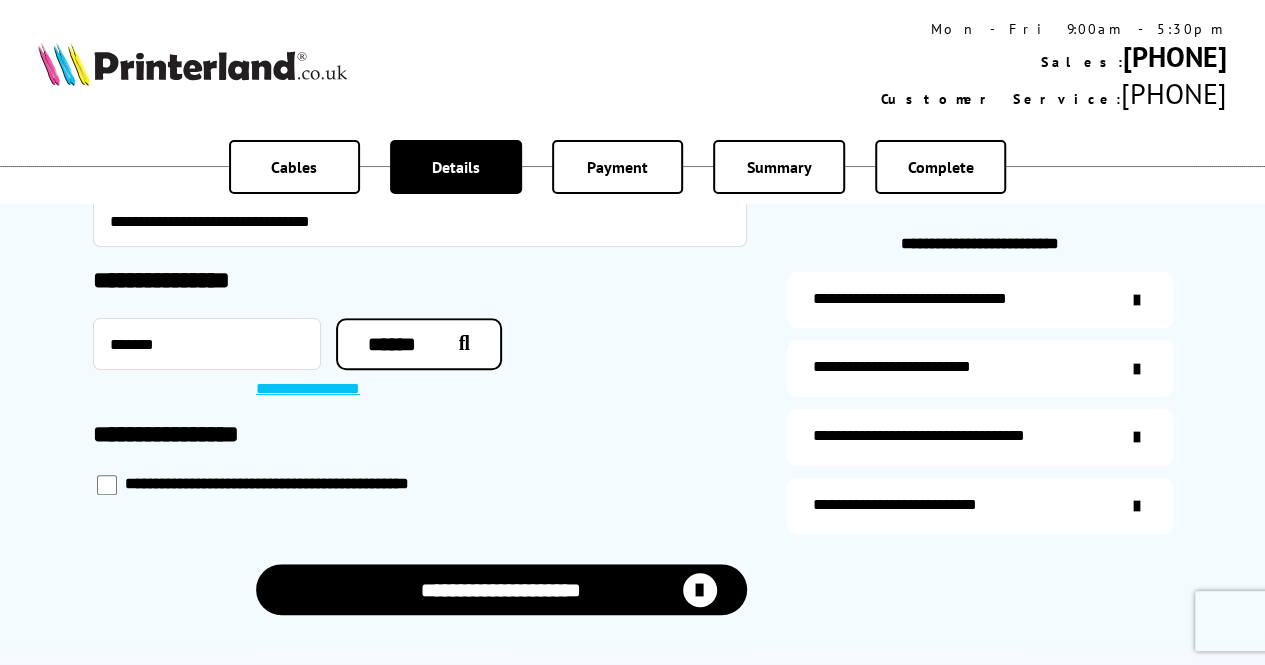 click on "**********" at bounding box center [318, 390] 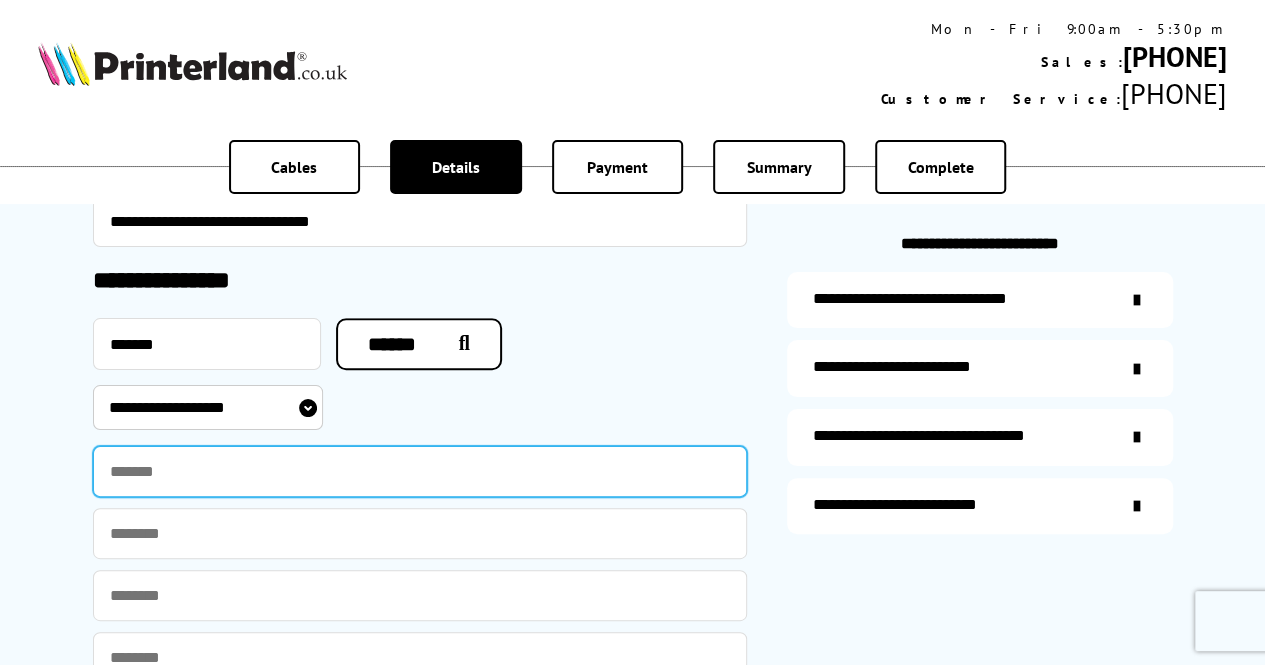 click at bounding box center (420, 471) 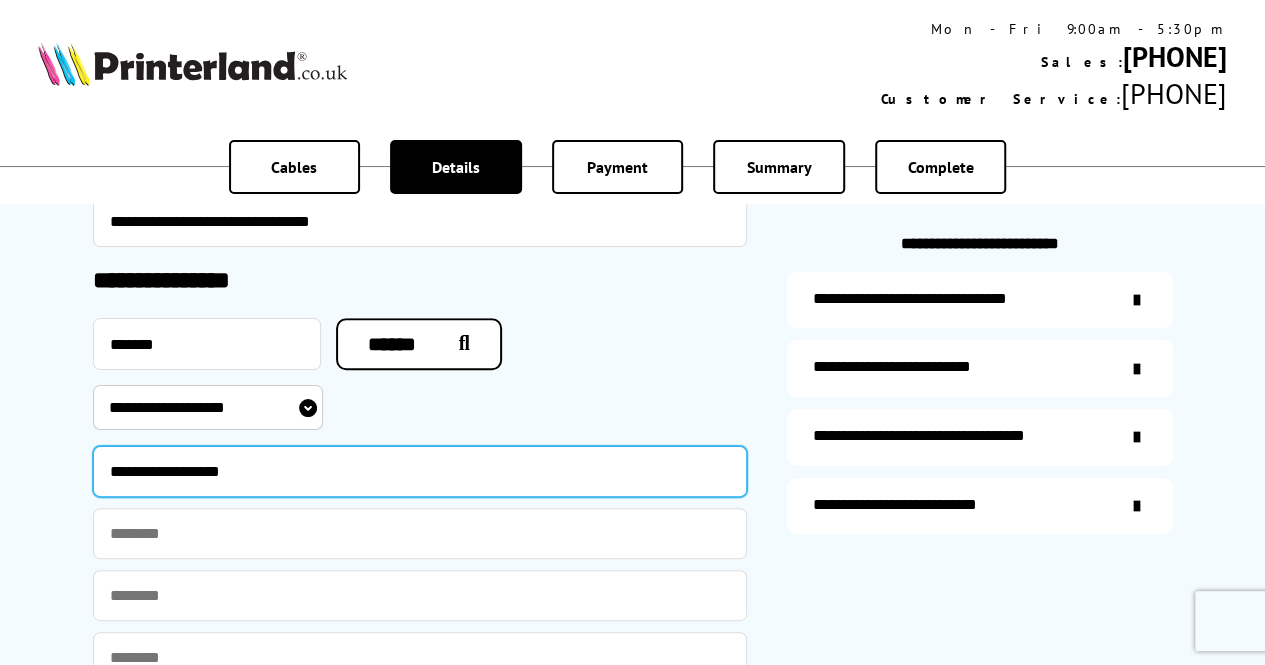 type on "**********" 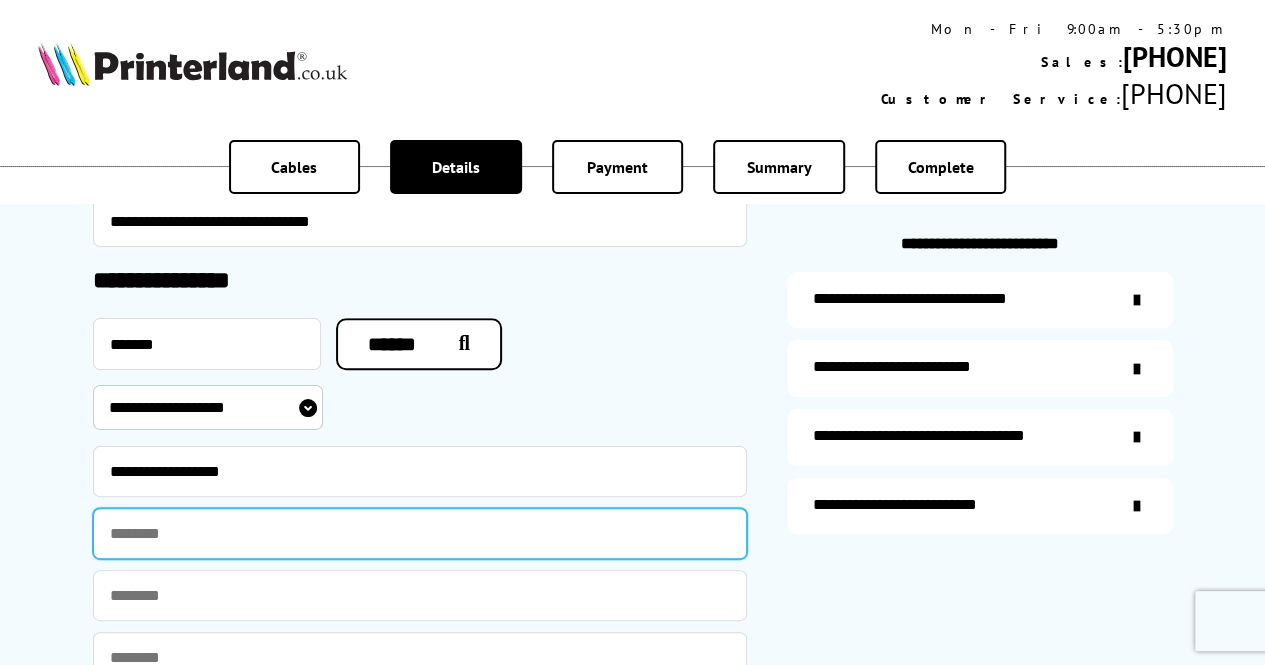 click at bounding box center (420, 533) 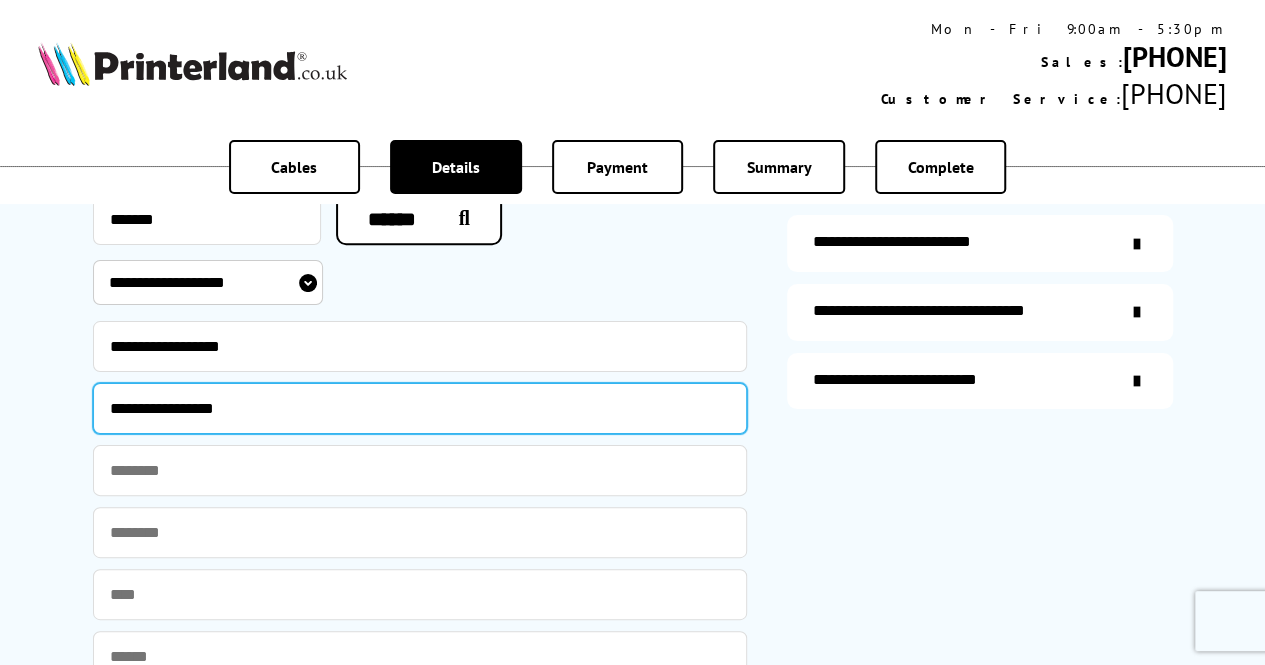 scroll, scrollTop: 637, scrollLeft: 0, axis: vertical 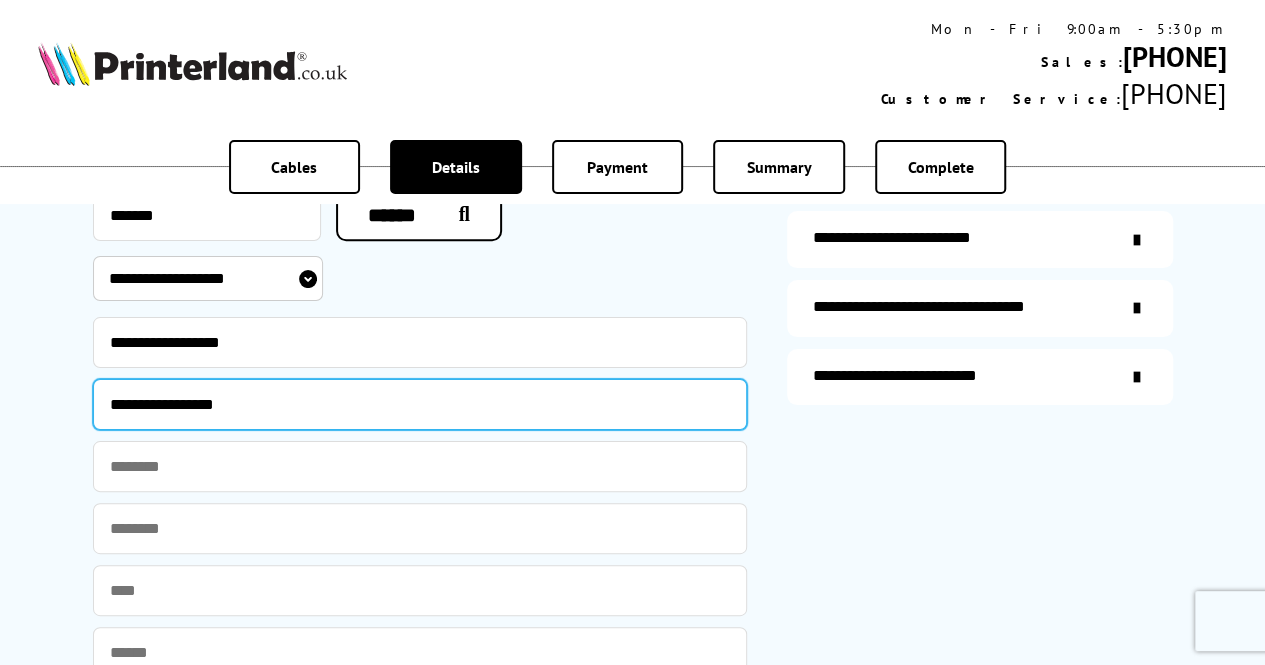 type on "**********" 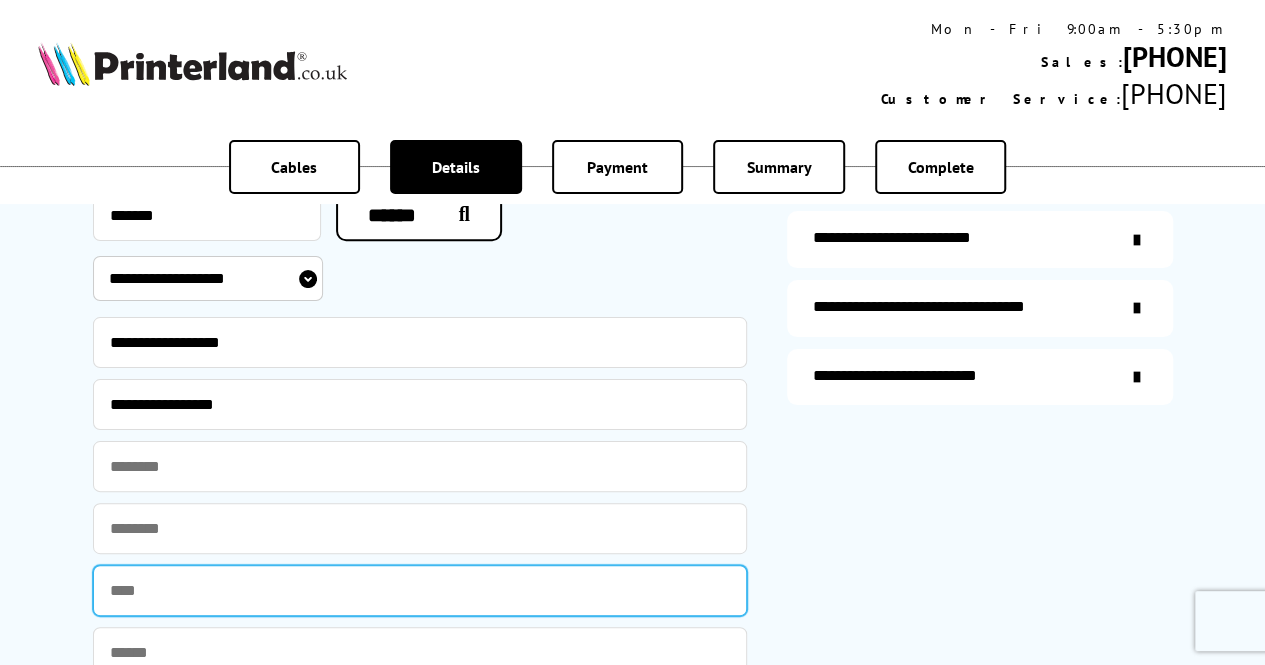 click at bounding box center (420, 590) 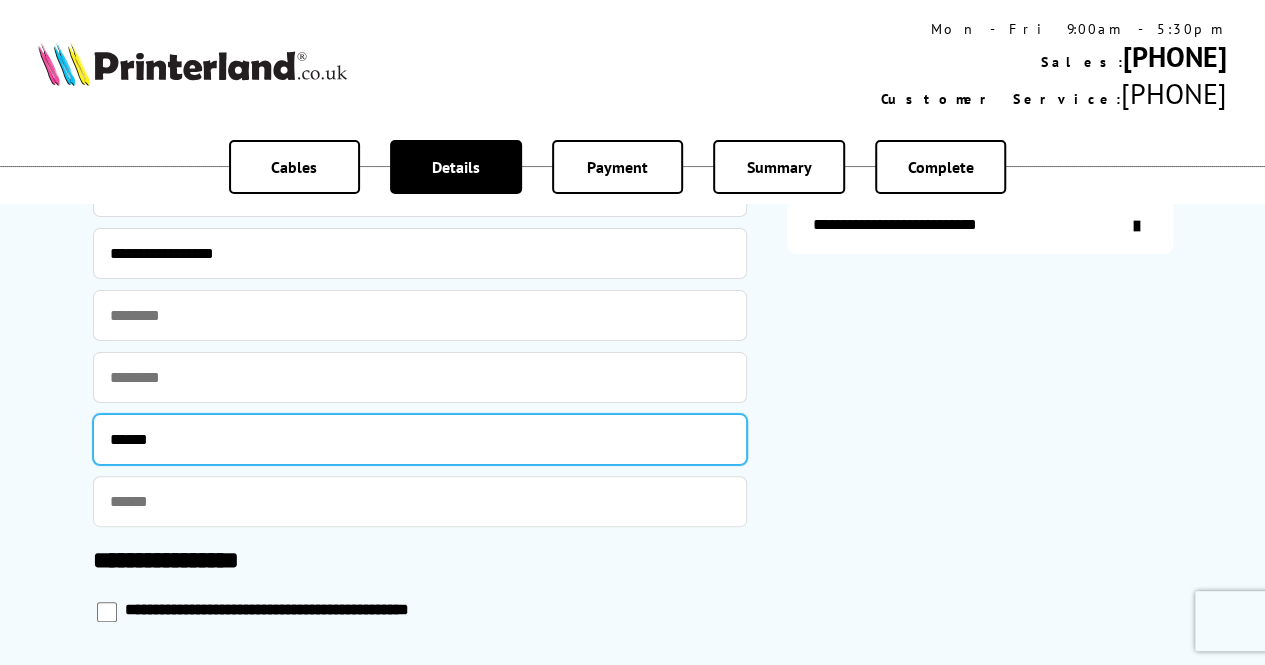 scroll, scrollTop: 789, scrollLeft: 0, axis: vertical 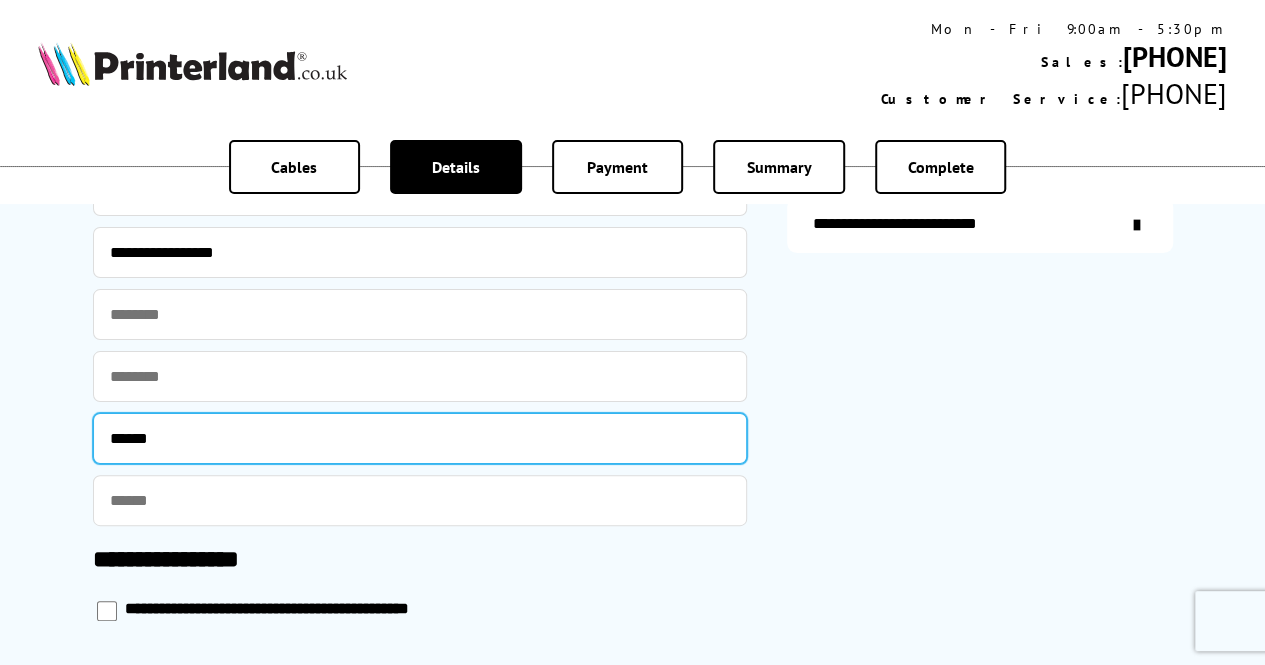 type on "******" 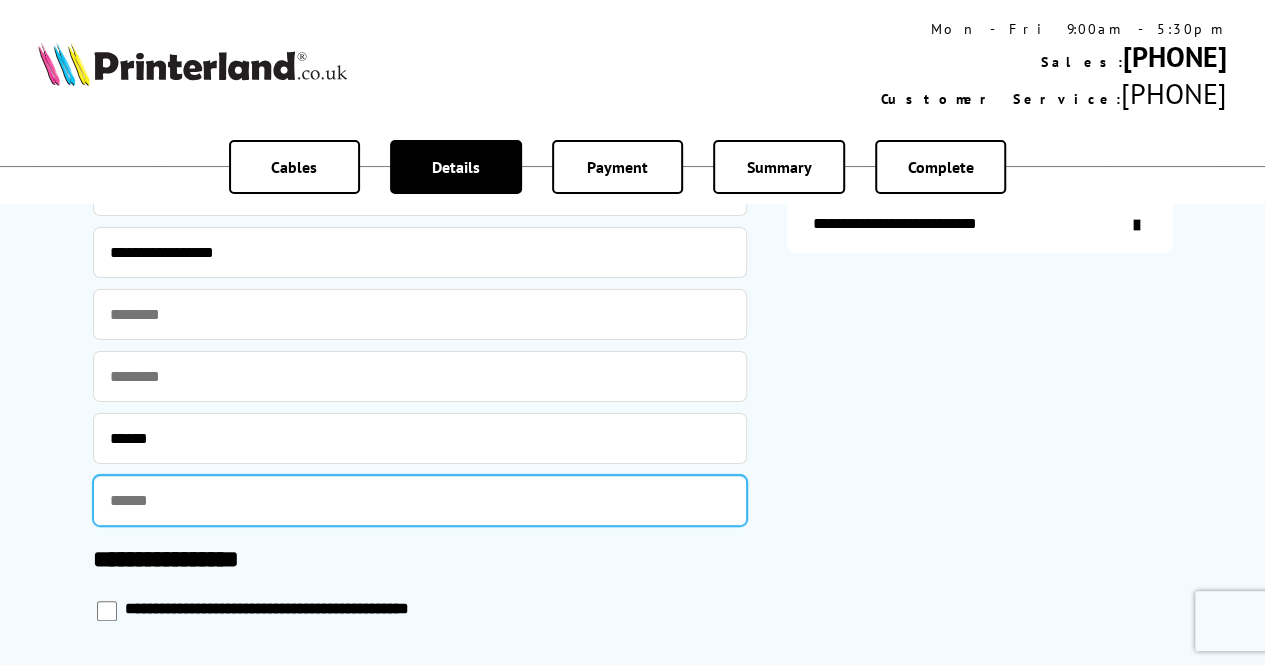 click at bounding box center [420, 500] 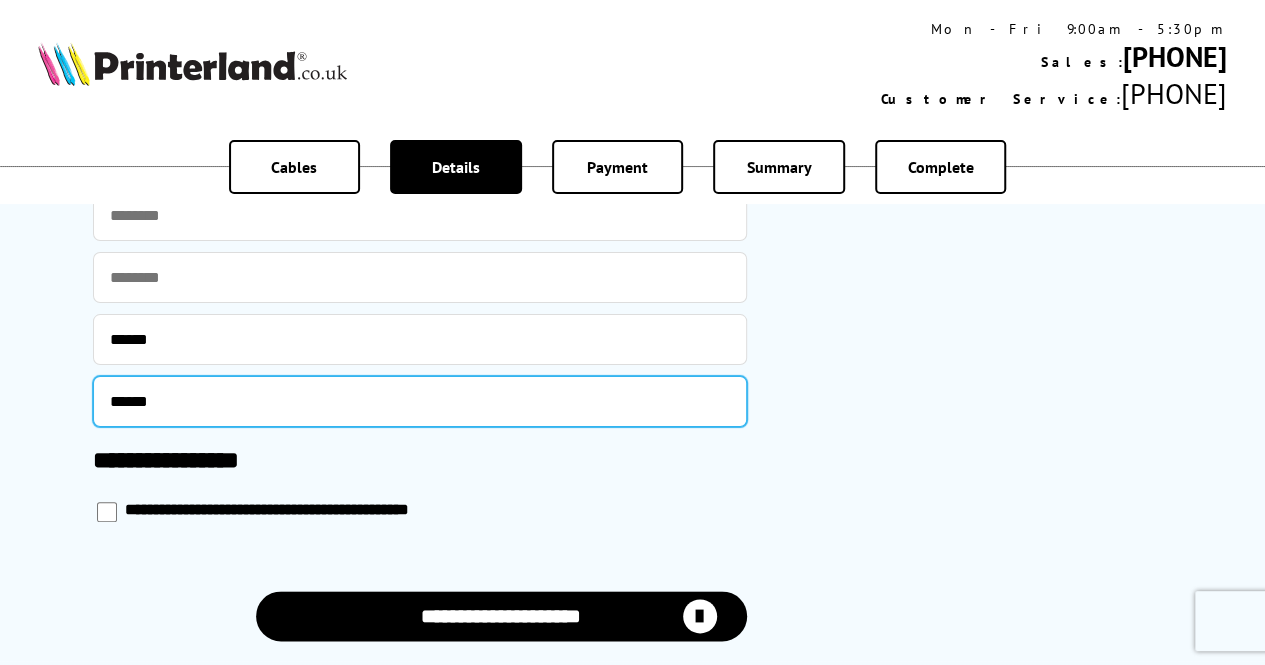 scroll, scrollTop: 889, scrollLeft: 0, axis: vertical 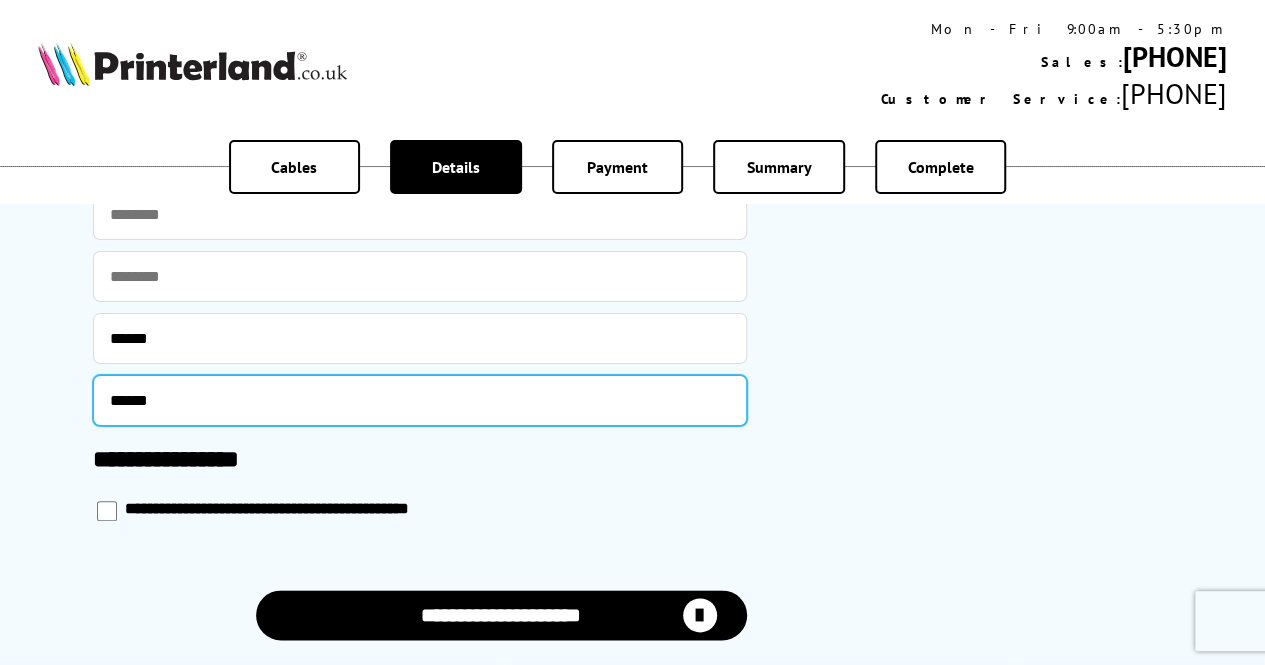 type on "******" 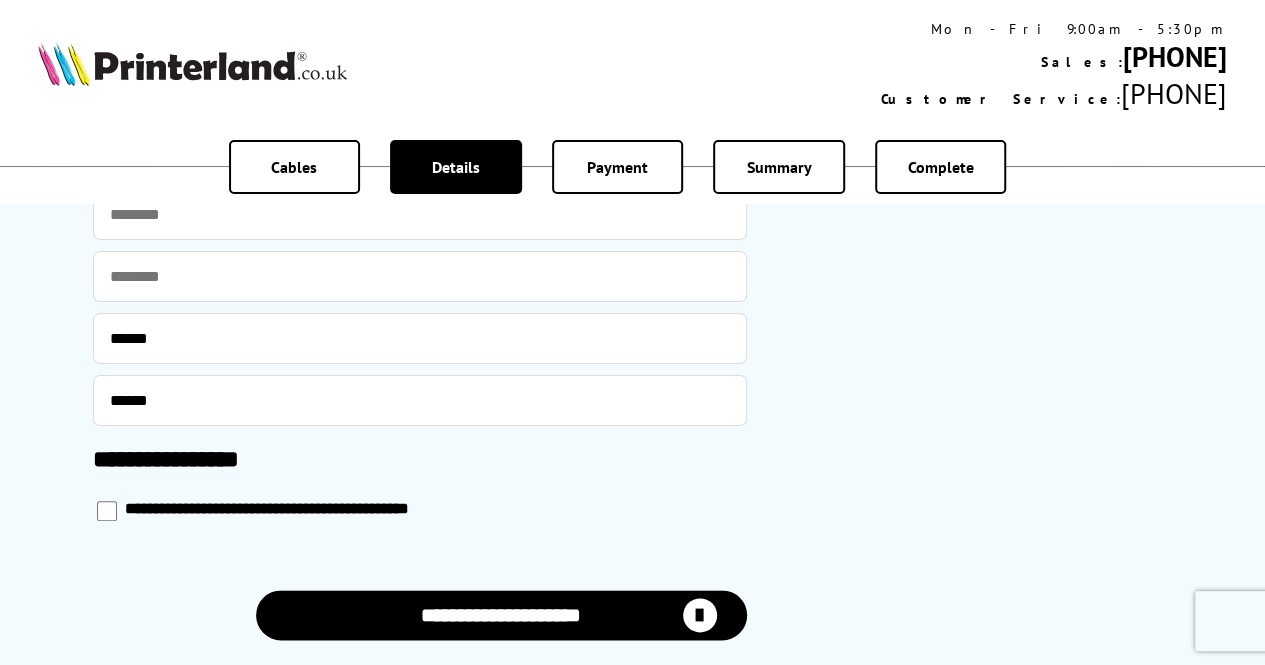 click on "**********" at bounding box center (501, 615) 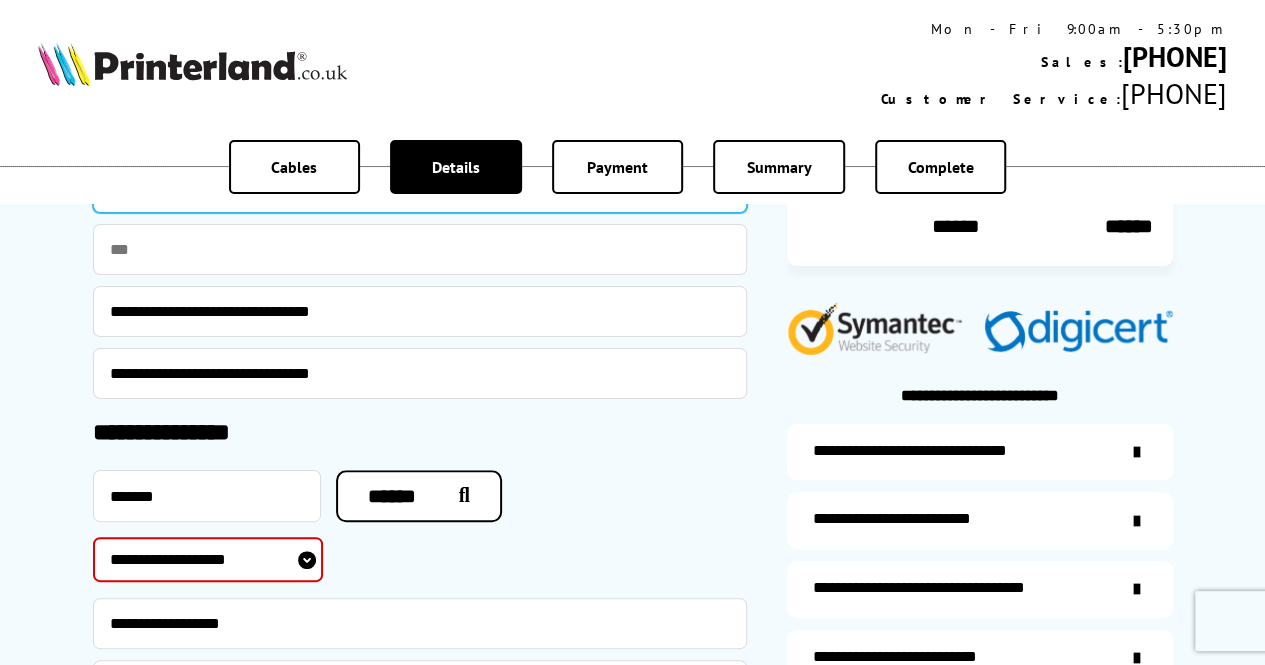 scroll, scrollTop: 663, scrollLeft: 0, axis: vertical 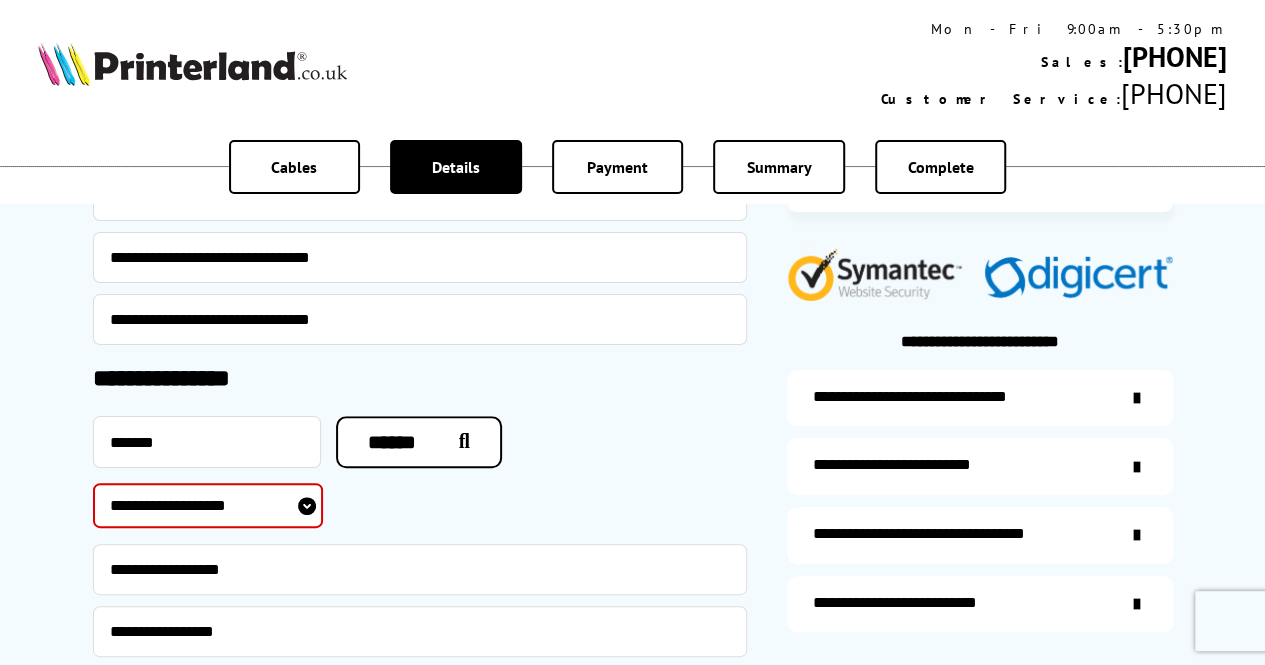 type on "**********" 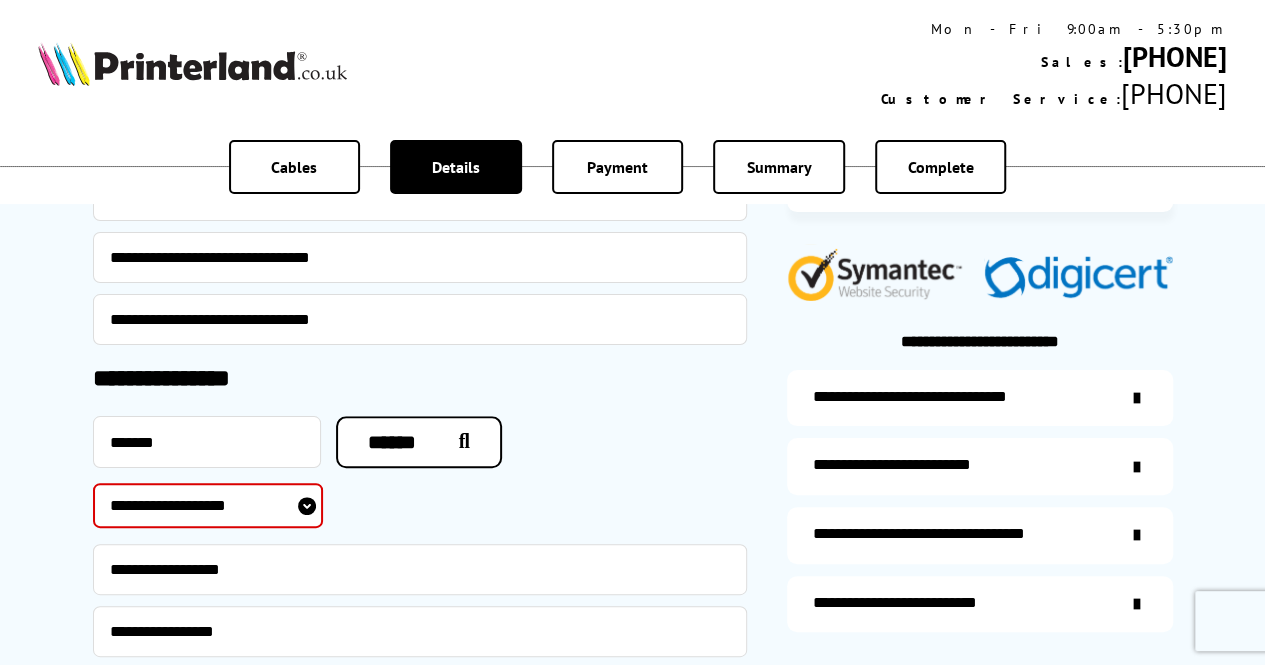 click on "**********" at bounding box center (208, 505) 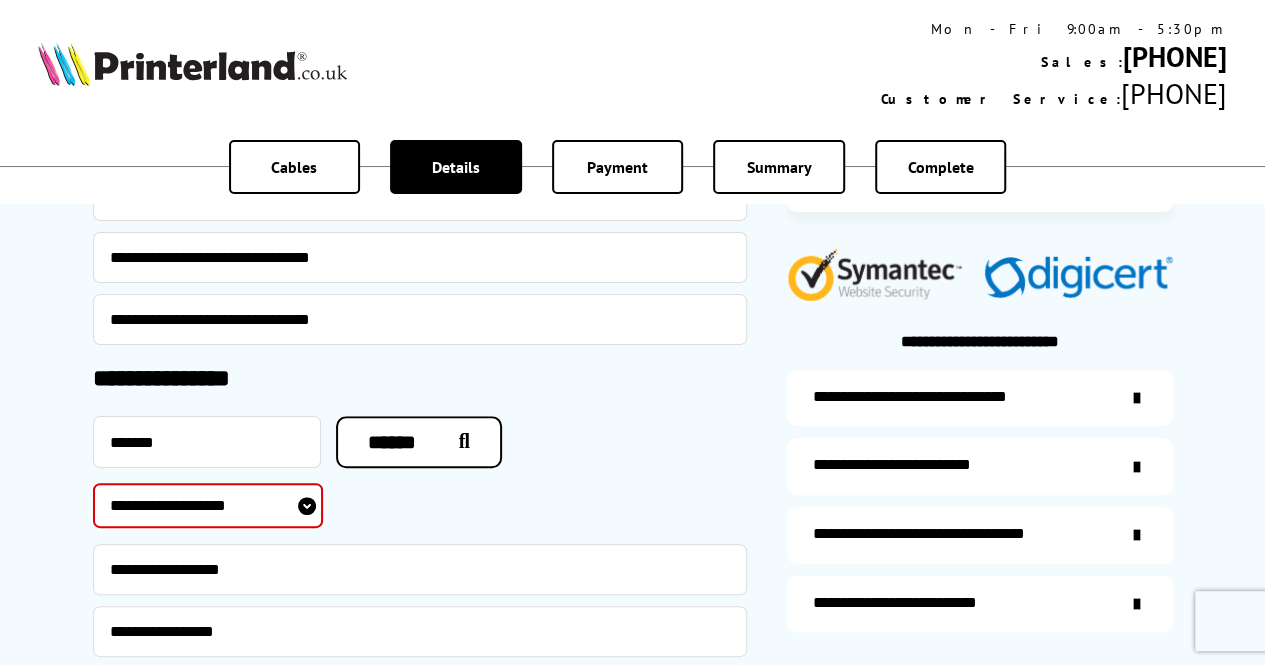 select on "**********" 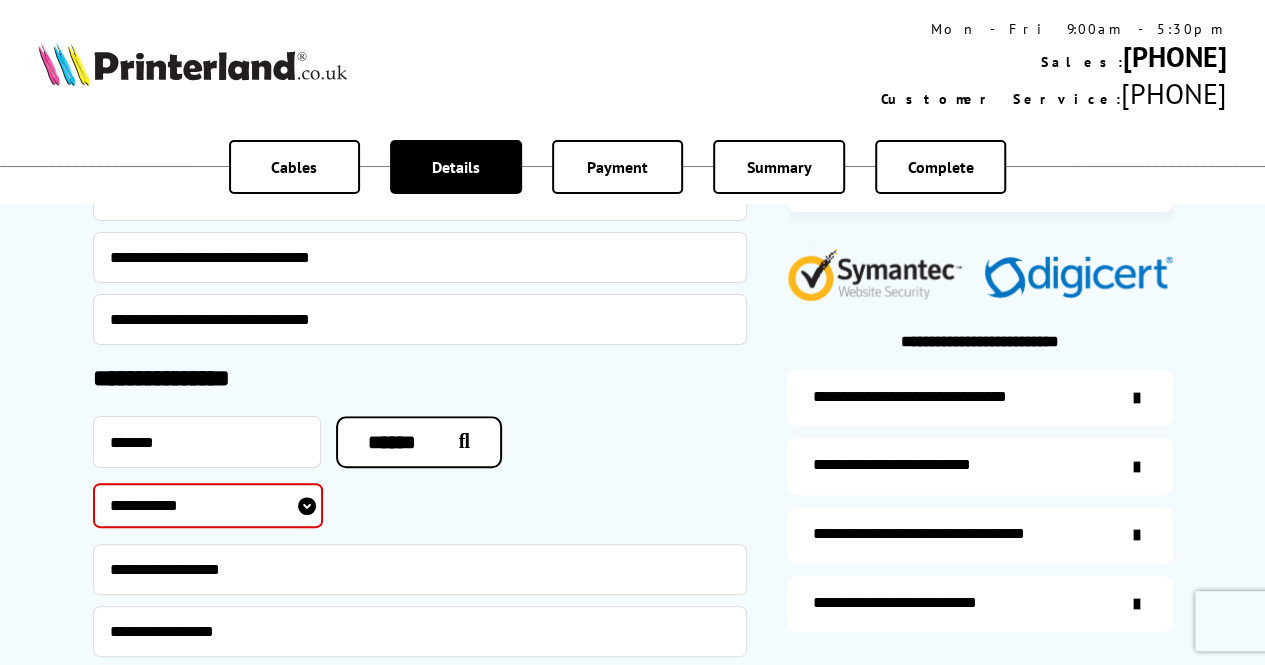 click on "**********" at bounding box center [208, 505] 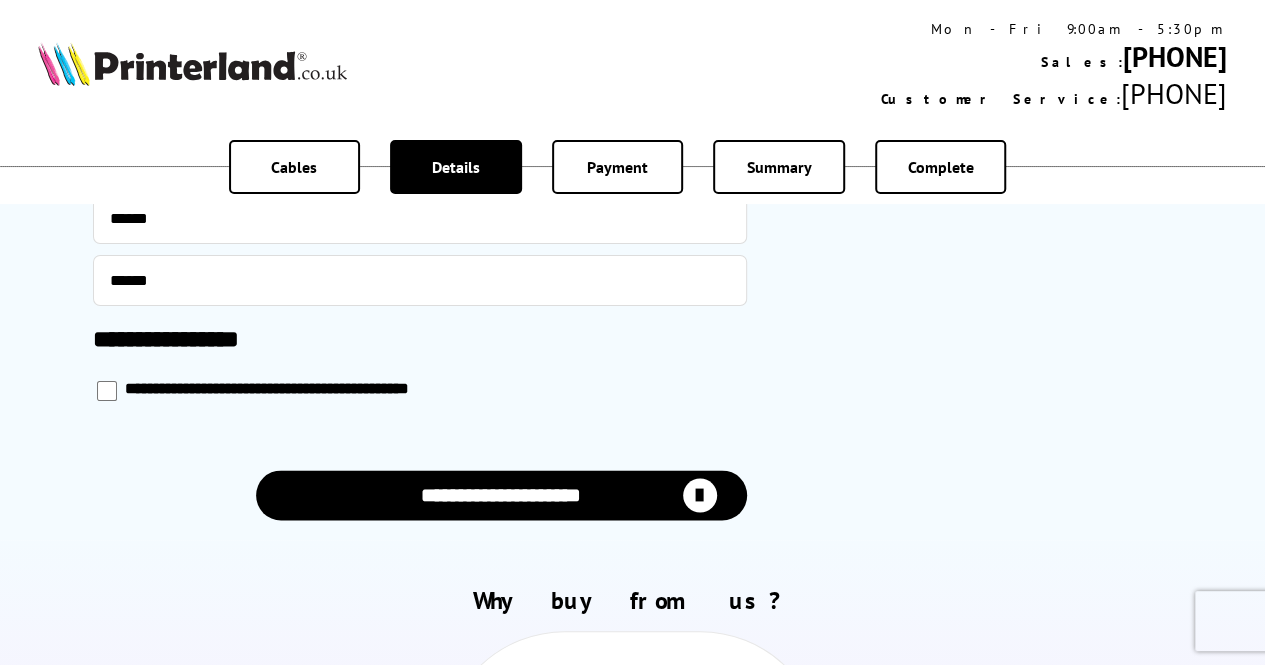 scroll, scrollTop: 1261, scrollLeft: 0, axis: vertical 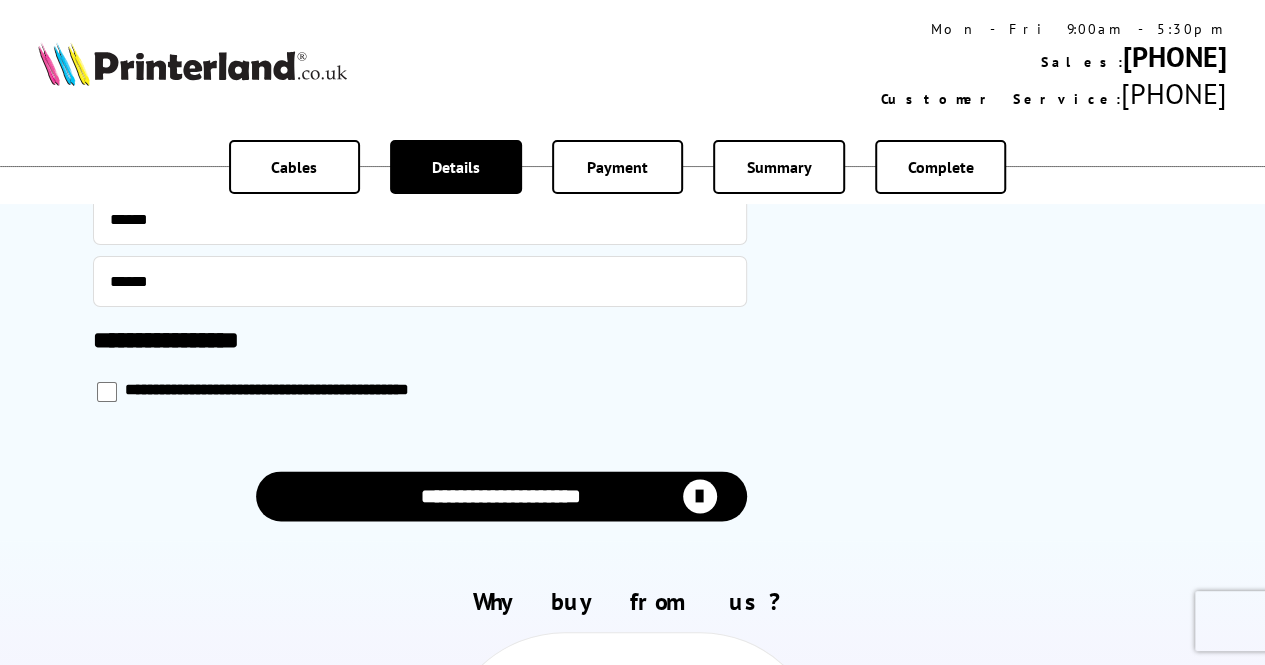click on "**********" at bounding box center [501, 496] 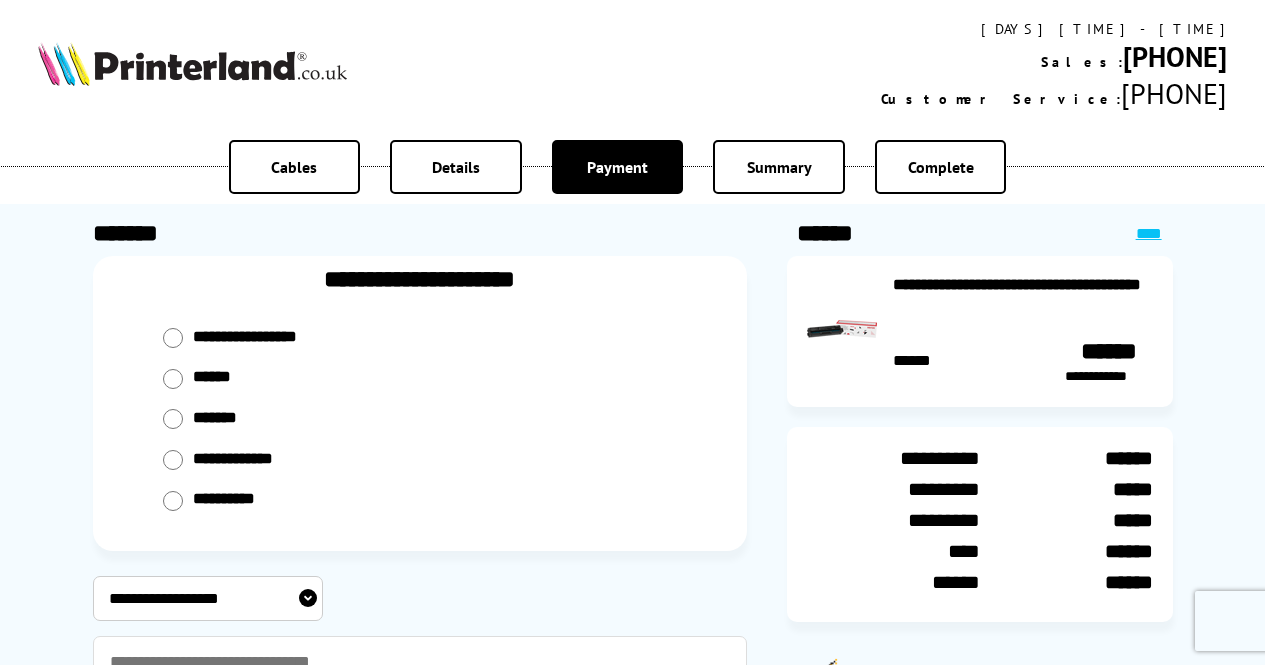 scroll, scrollTop: 0, scrollLeft: 0, axis: both 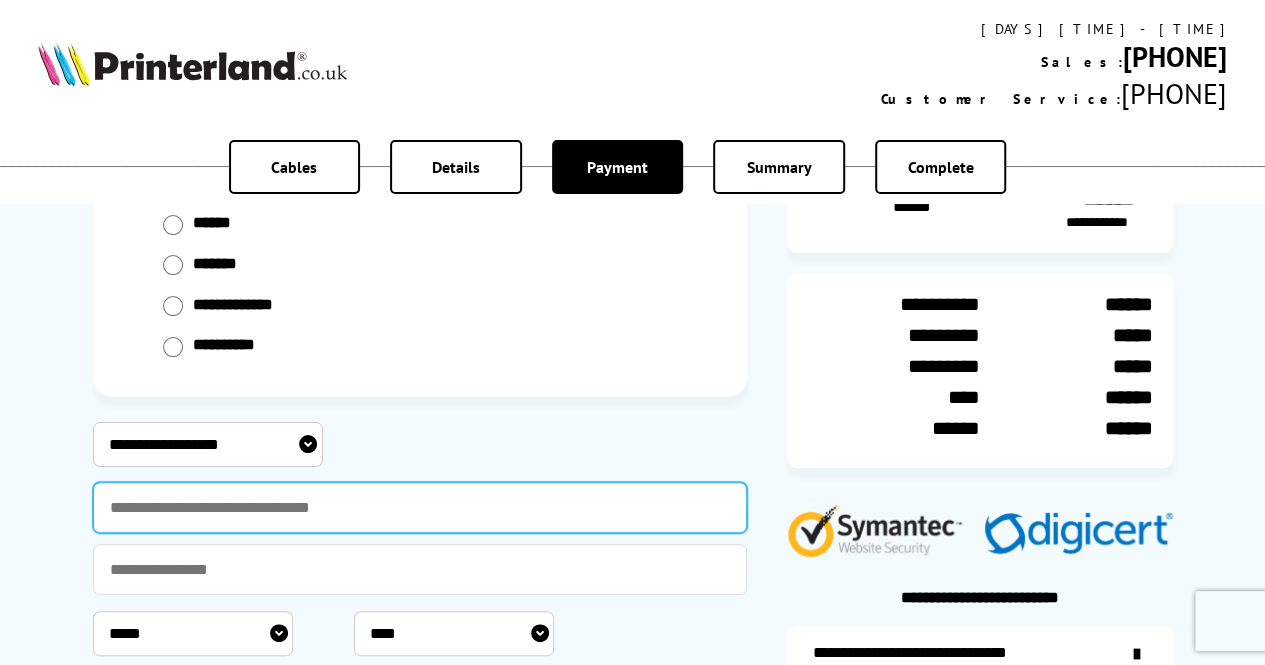 click at bounding box center [420, 507] 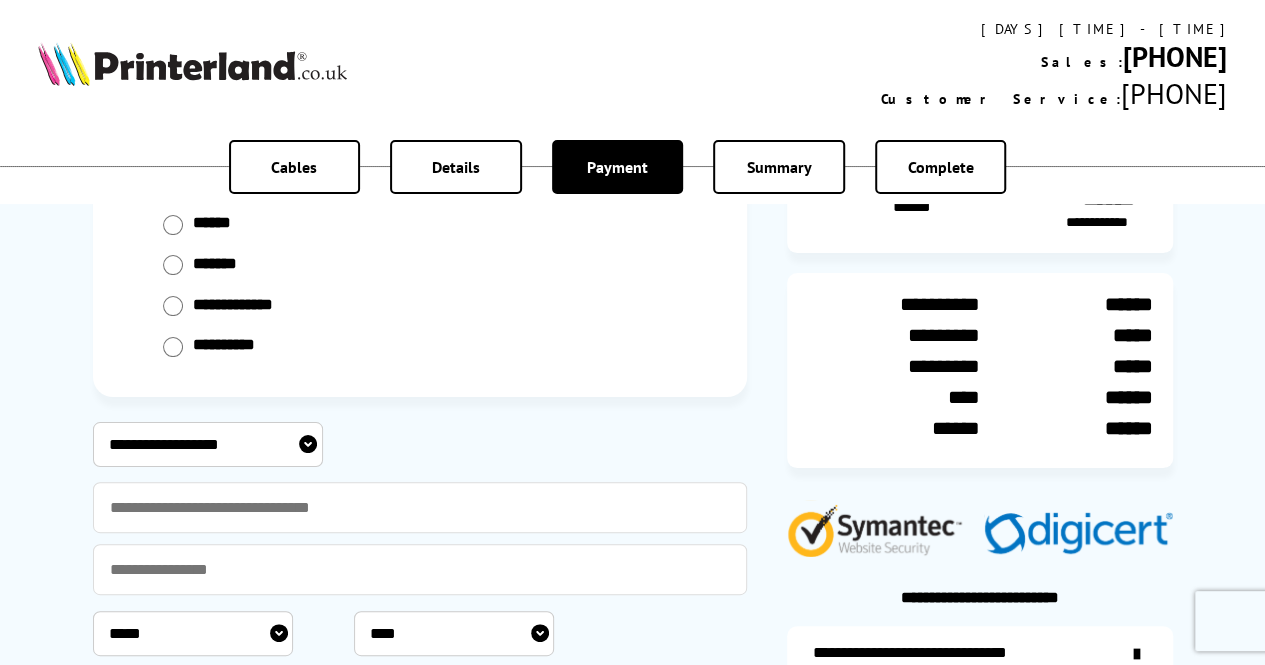 select on "**********" 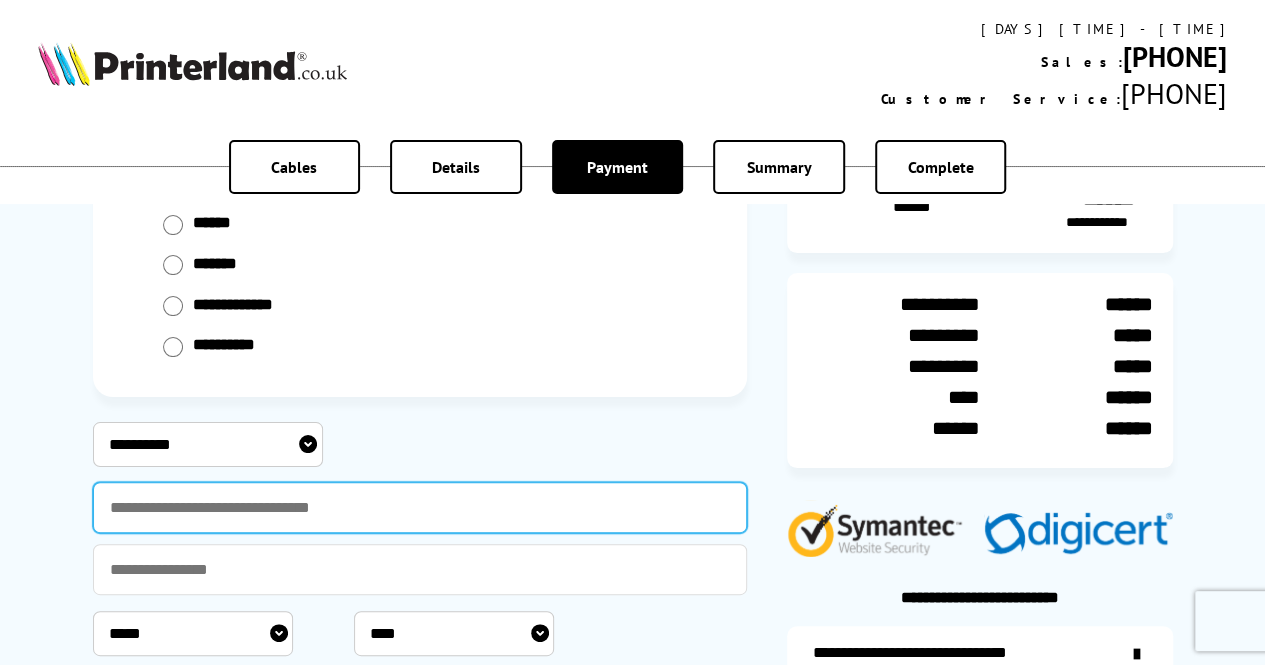 type on "**********" 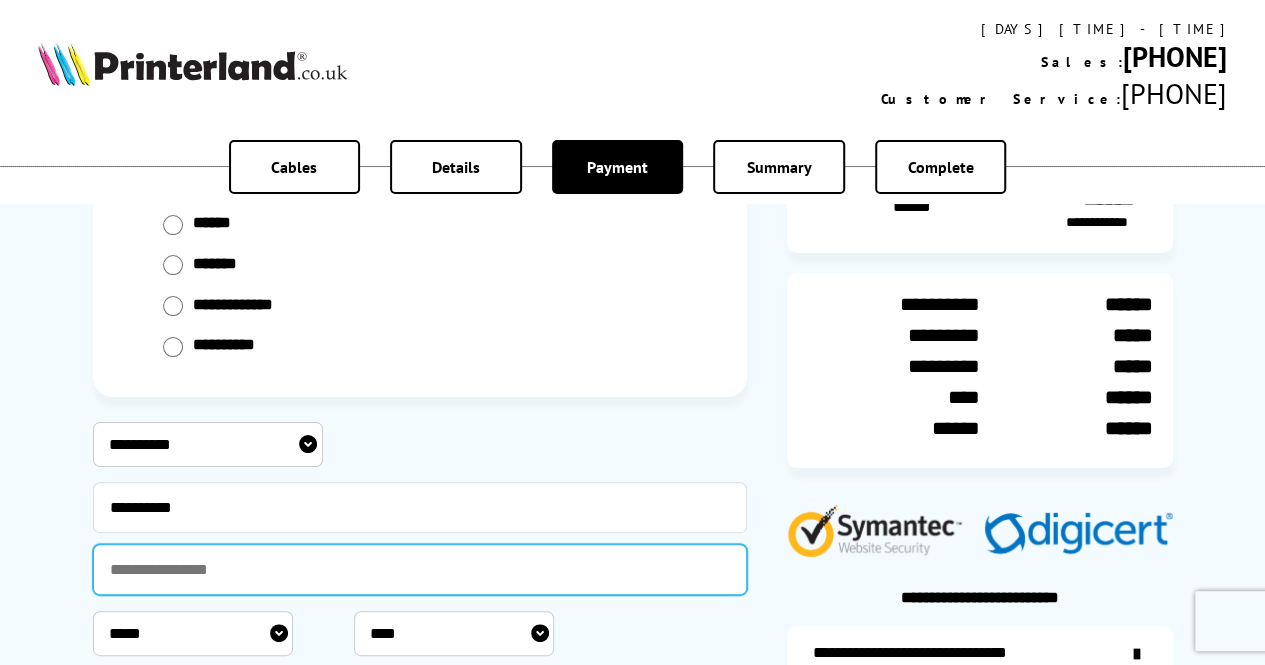type on "**********" 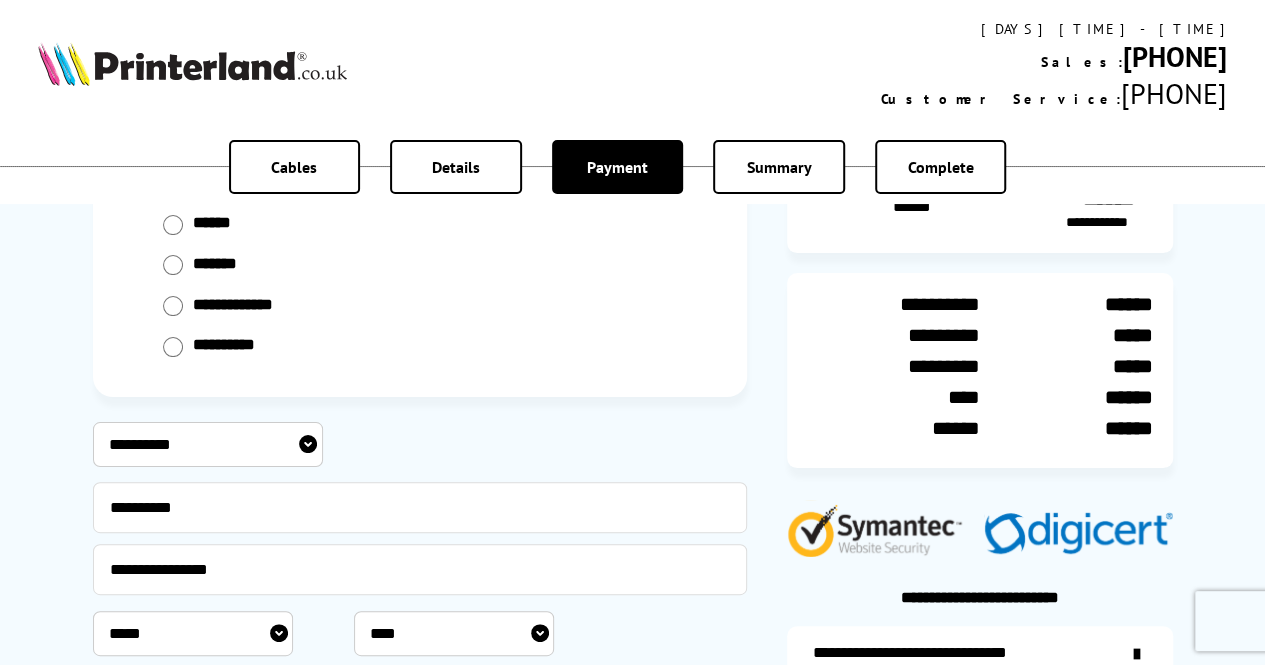 select on "*" 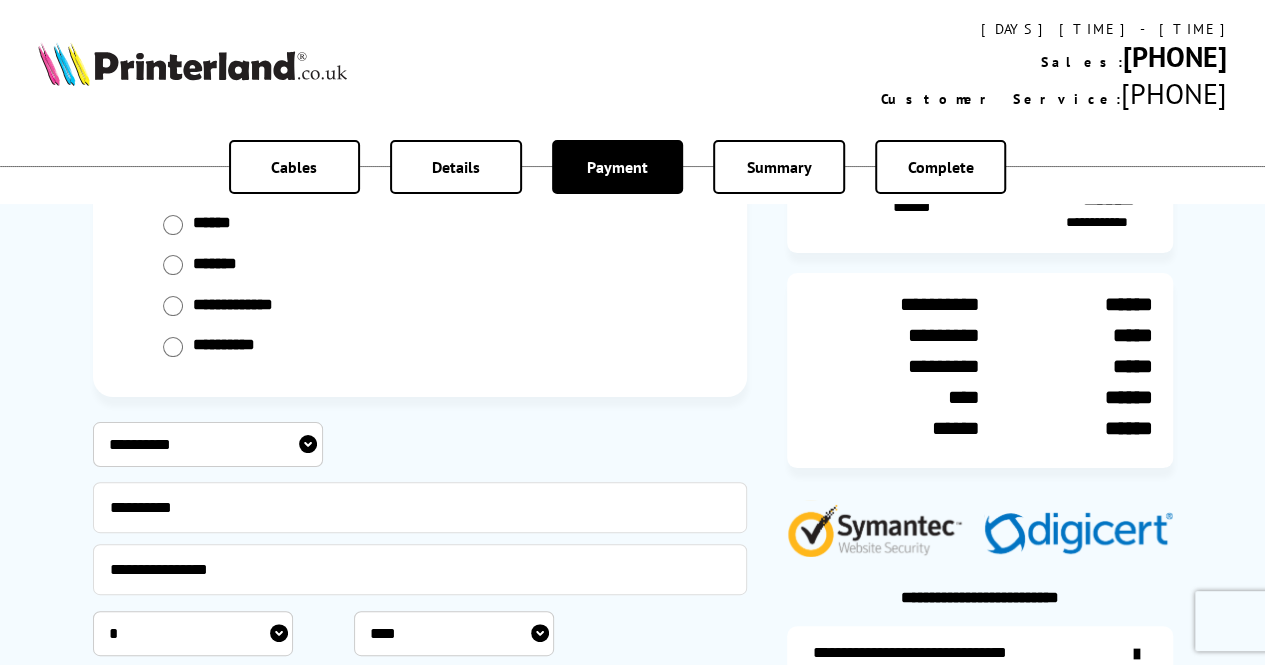 select on "****" 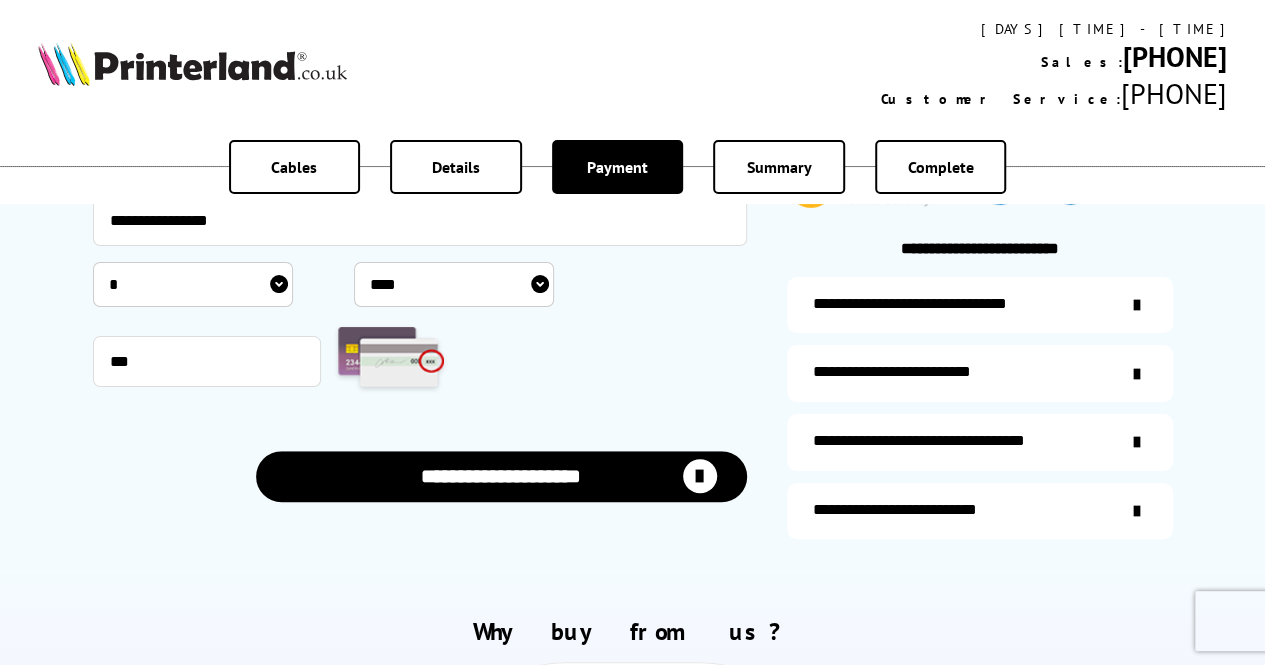 scroll, scrollTop: 506, scrollLeft: 0, axis: vertical 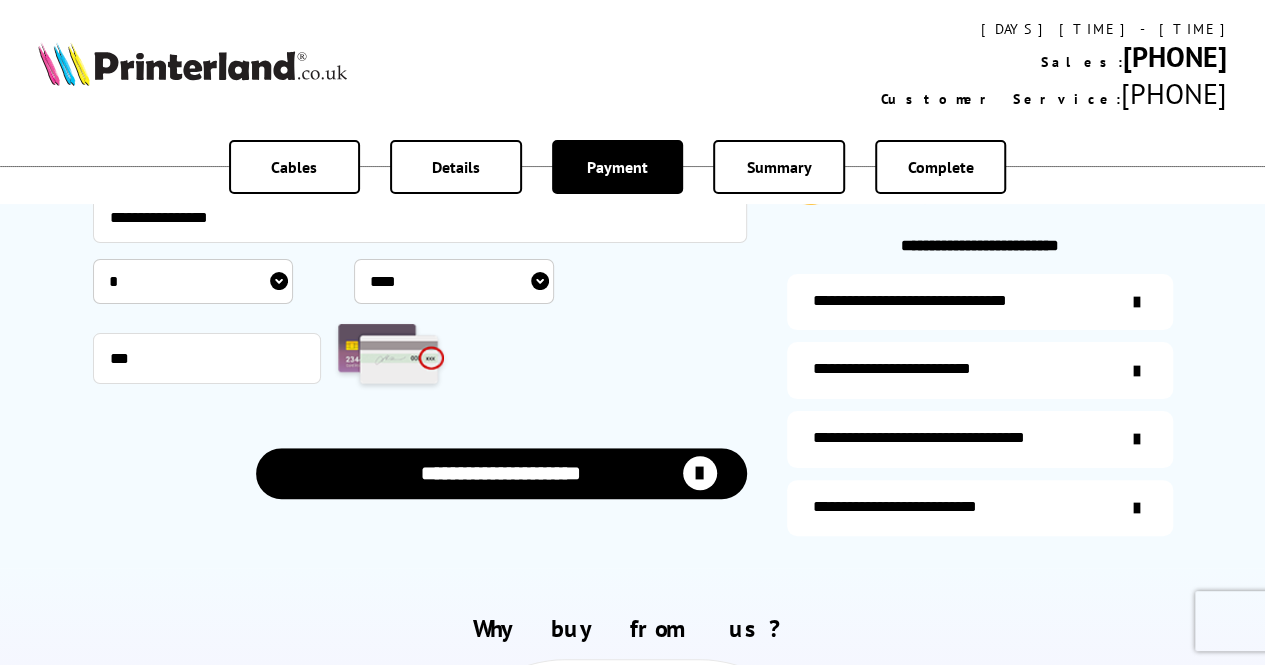 click on "**********" at bounding box center [501, 473] 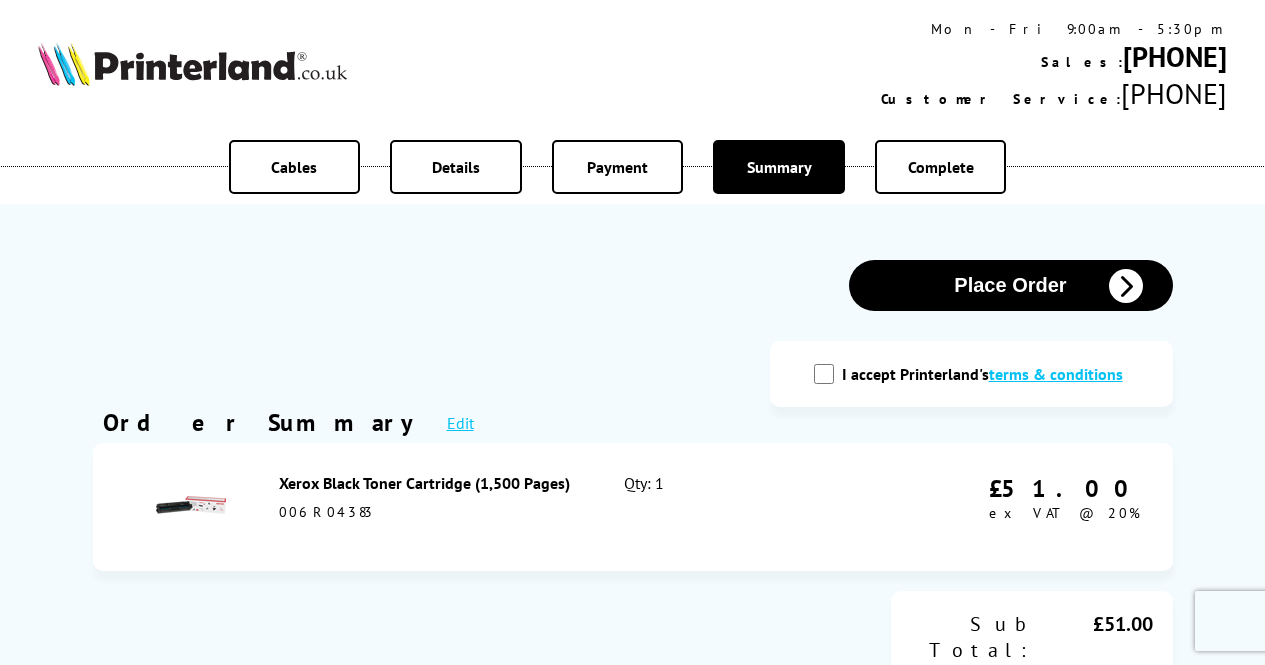 scroll, scrollTop: 0, scrollLeft: 0, axis: both 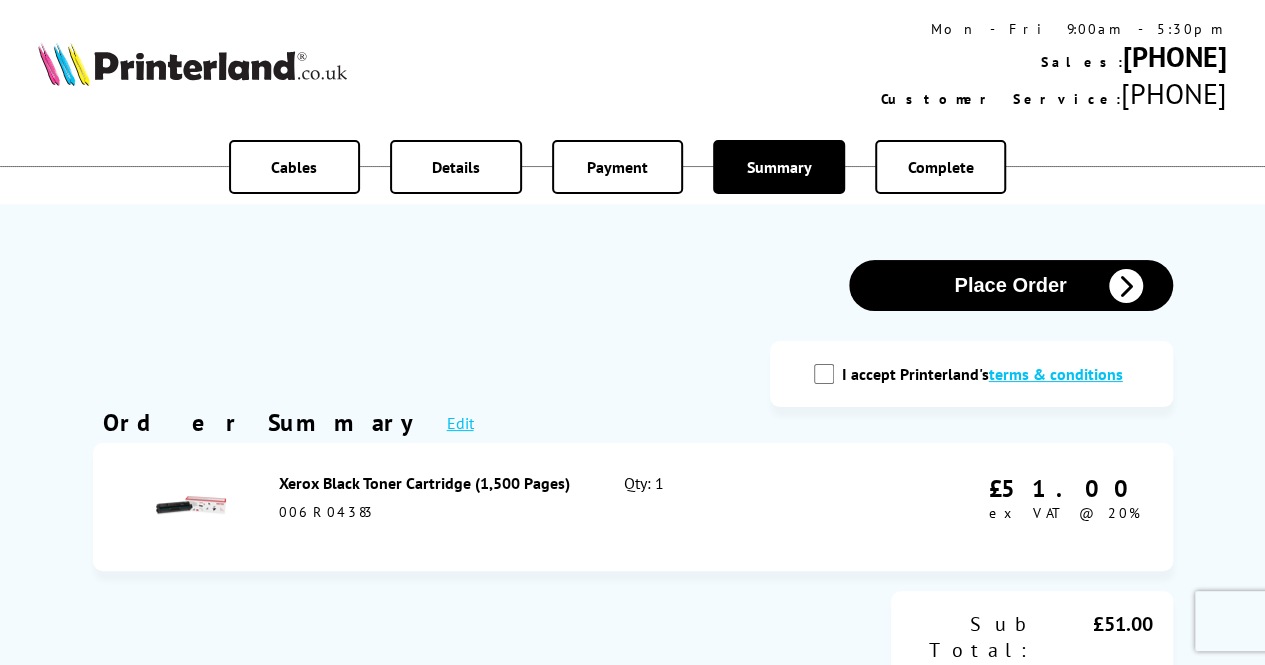 click on "I accept Printerland's  terms & conditions" at bounding box center [824, 374] 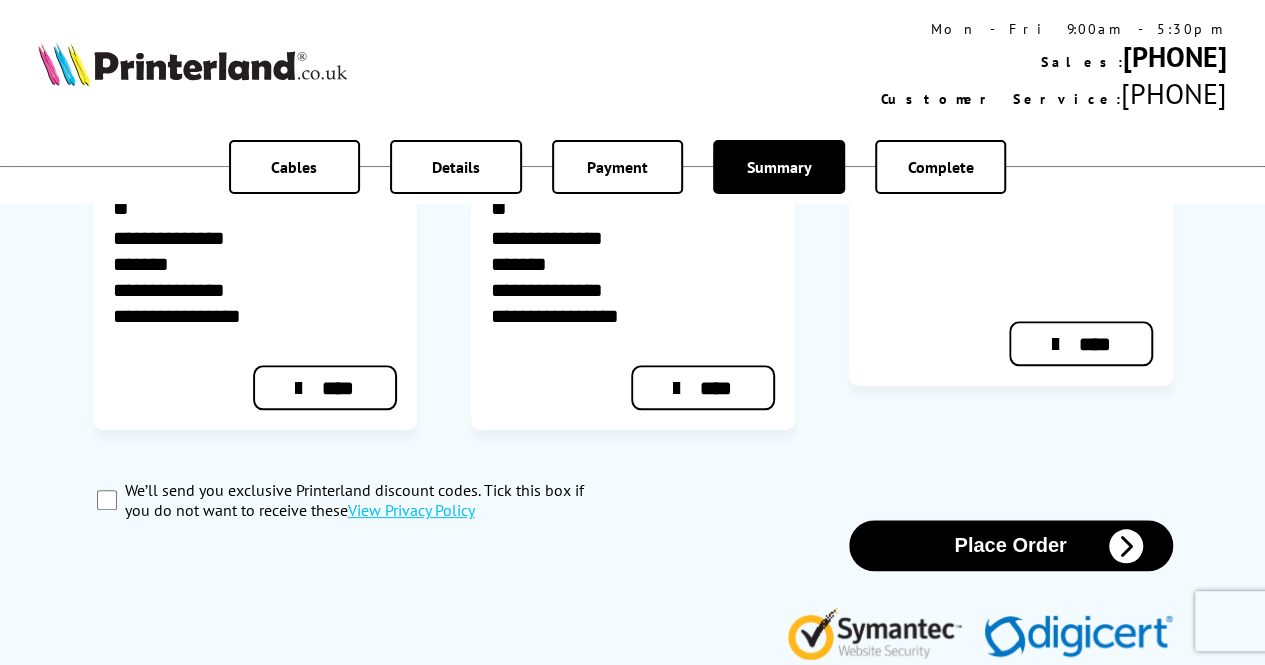 scroll, scrollTop: 826, scrollLeft: 0, axis: vertical 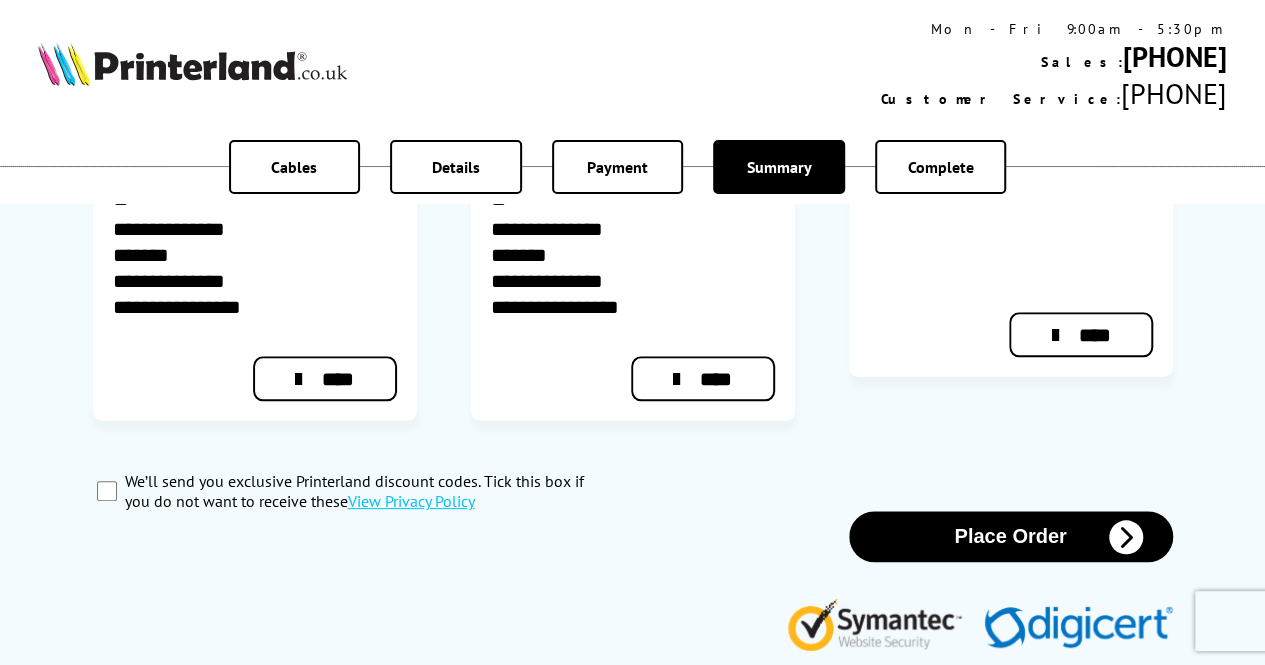 click at bounding box center (1126, 537) 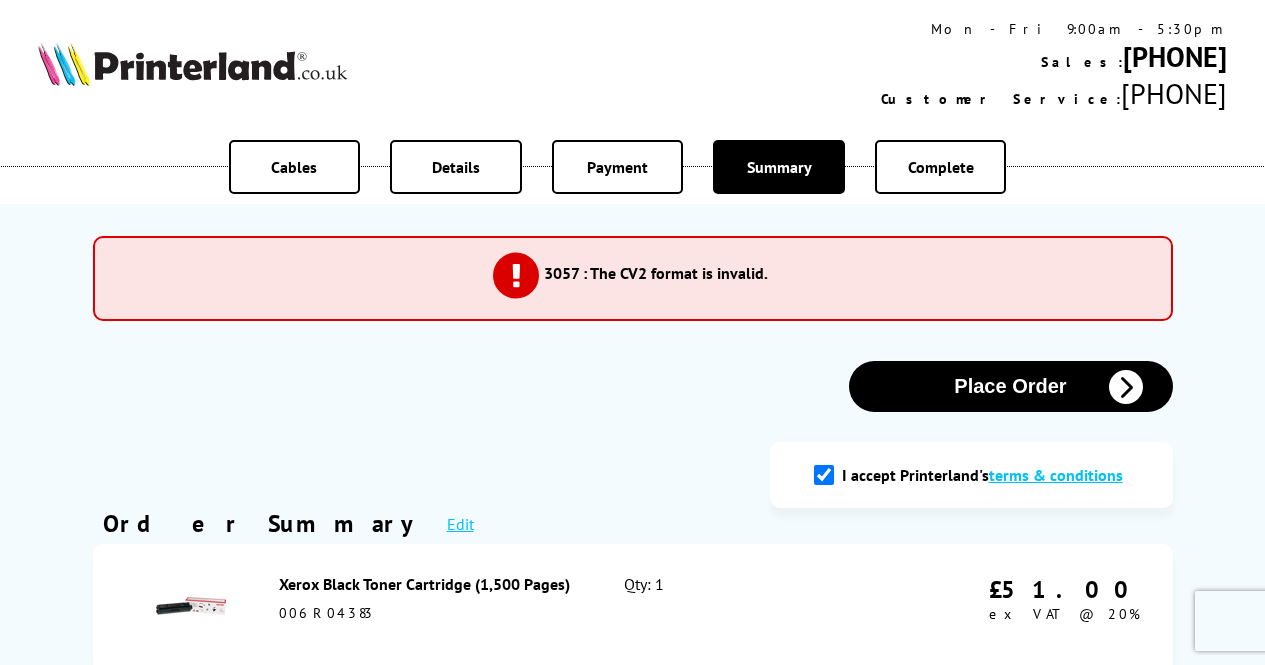 scroll, scrollTop: 0, scrollLeft: 0, axis: both 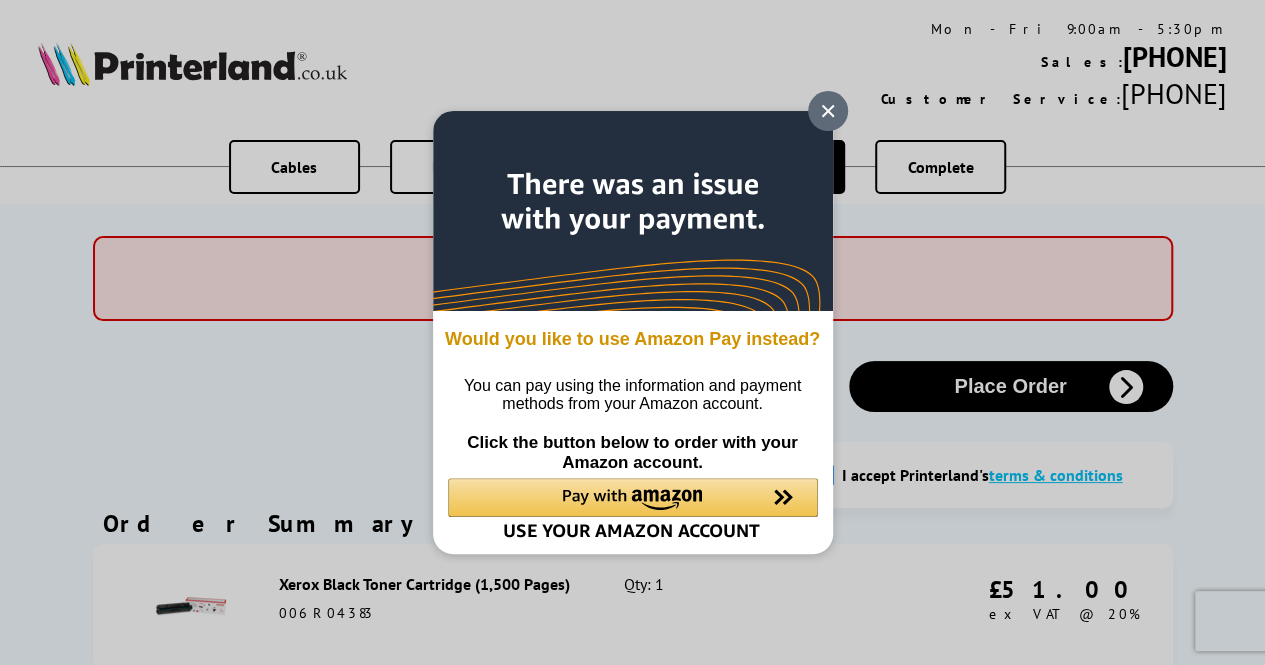 click at bounding box center (828, 111) 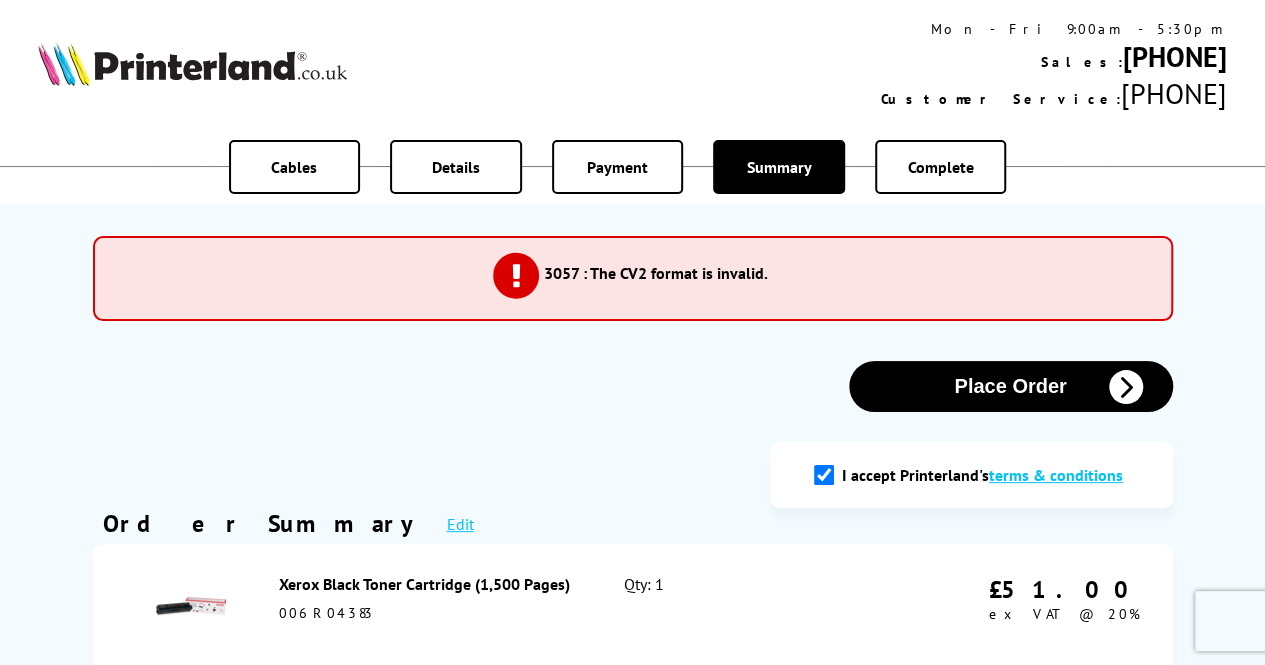 click on "Mon - Fri 9:00am - 5:30pm
Sales:  [PHONE]
Customer Service:  [PHONE]
Basket Total
£69.00" at bounding box center [632, 66] 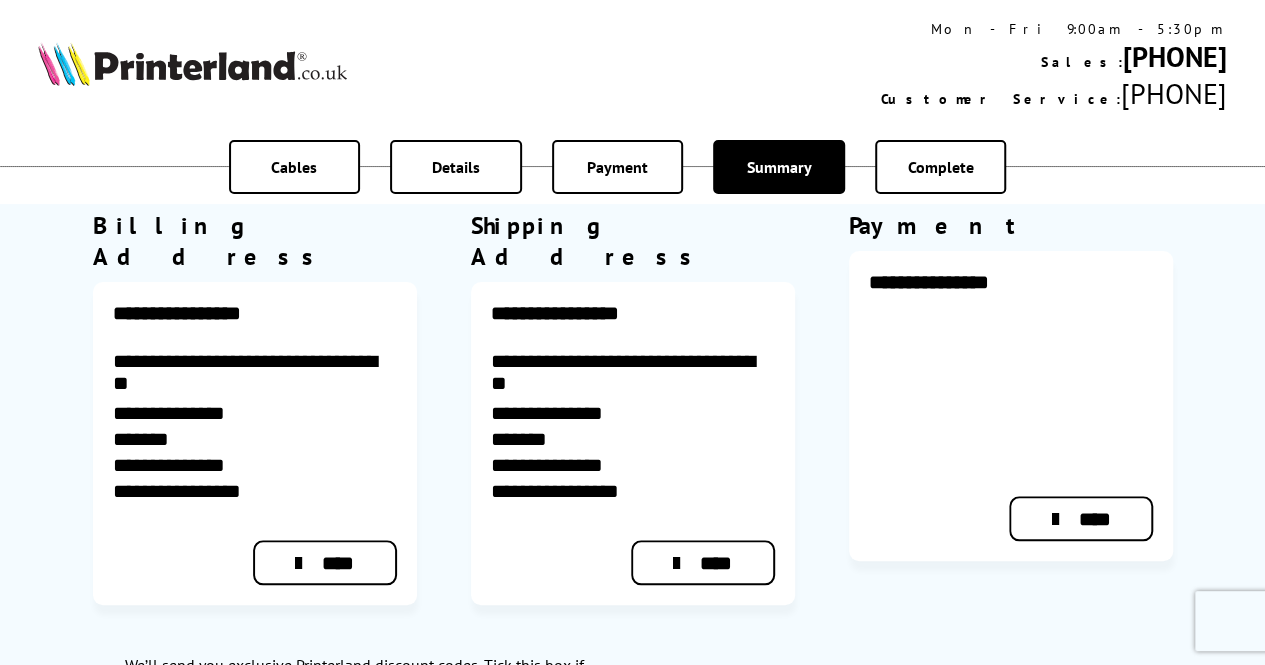 scroll, scrollTop: 747, scrollLeft: 0, axis: vertical 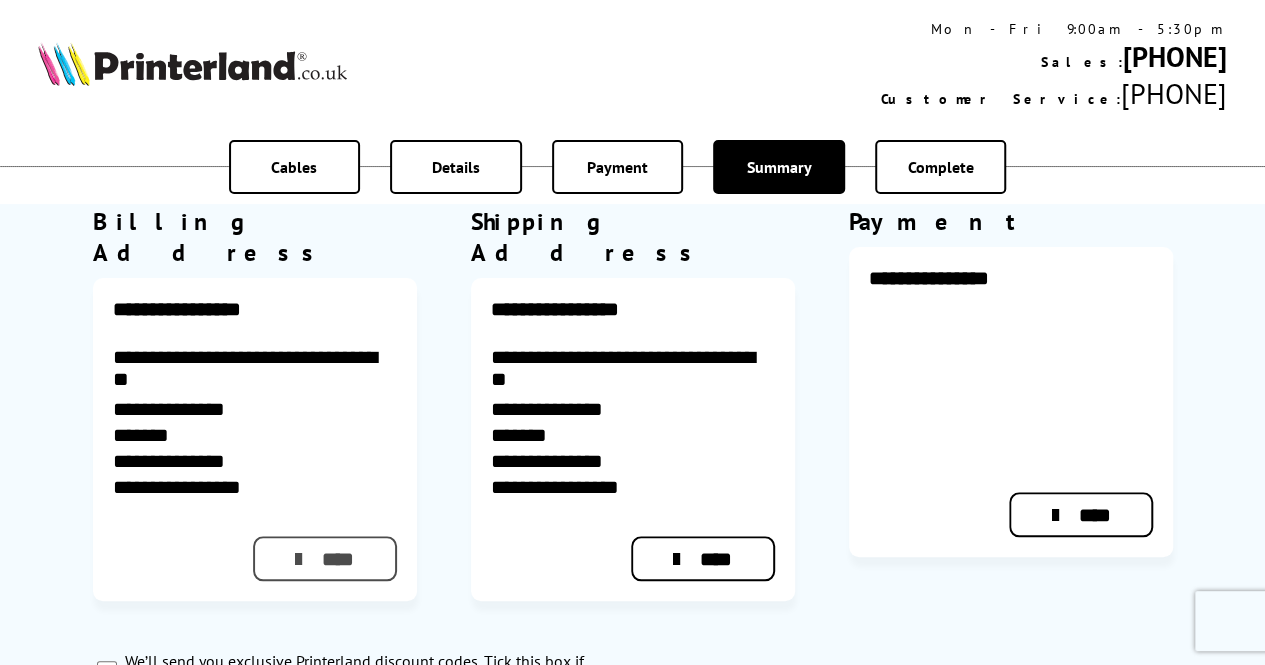 click on "****" at bounding box center (324, 558) 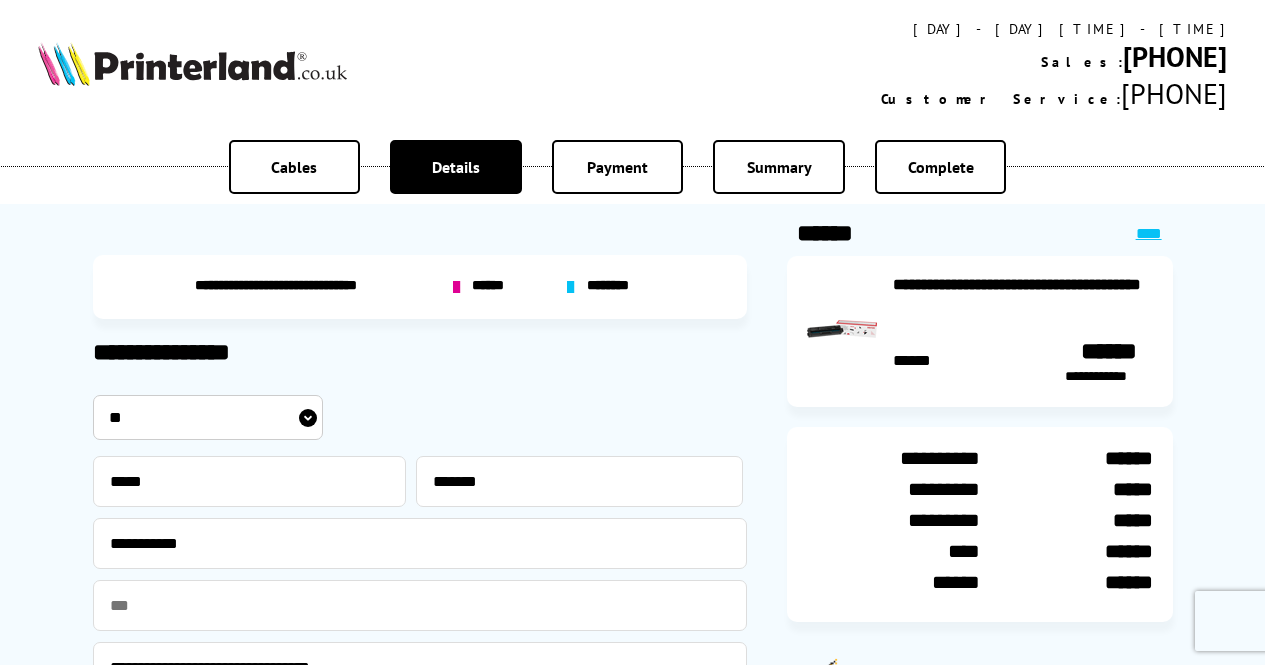 scroll, scrollTop: 0, scrollLeft: 0, axis: both 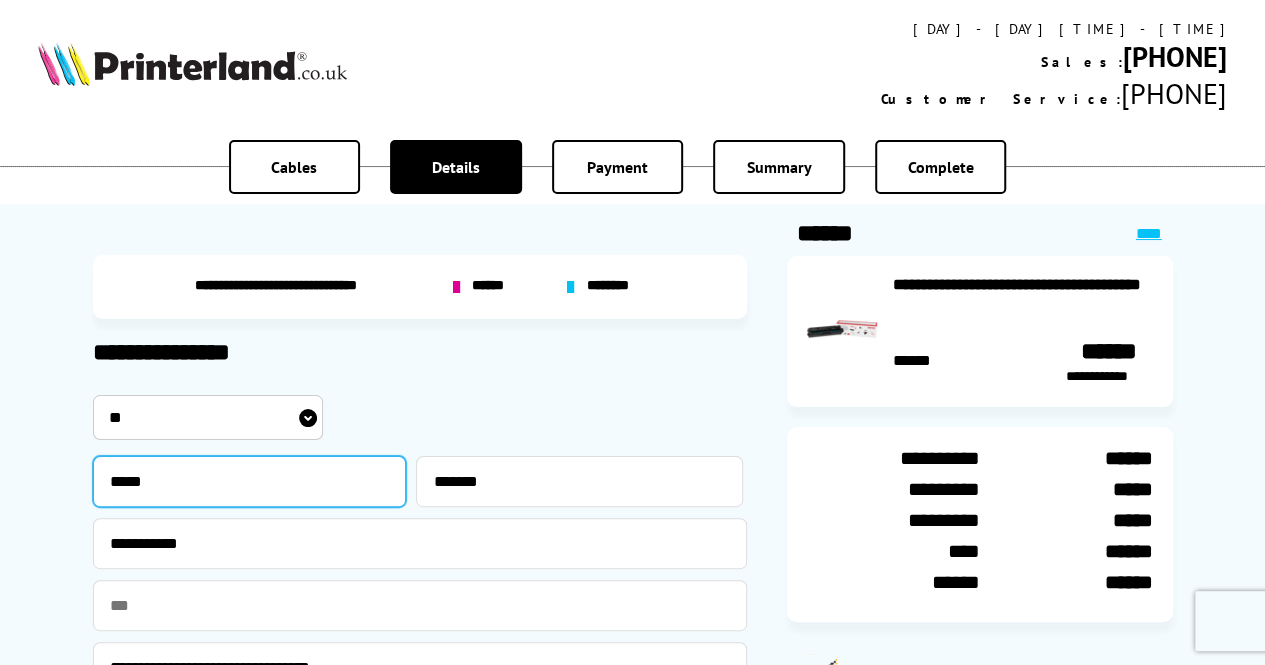drag, startPoint x: 177, startPoint y: 479, endPoint x: 66, endPoint y: 469, distance: 111.44954 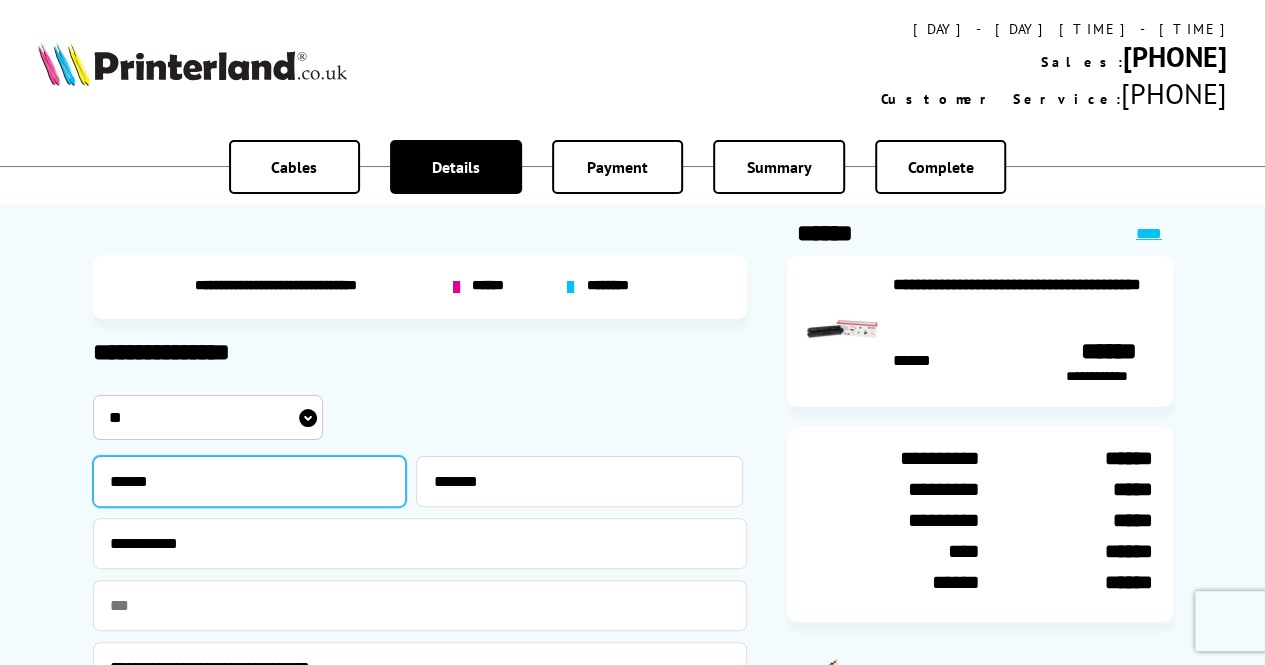 type on "******" 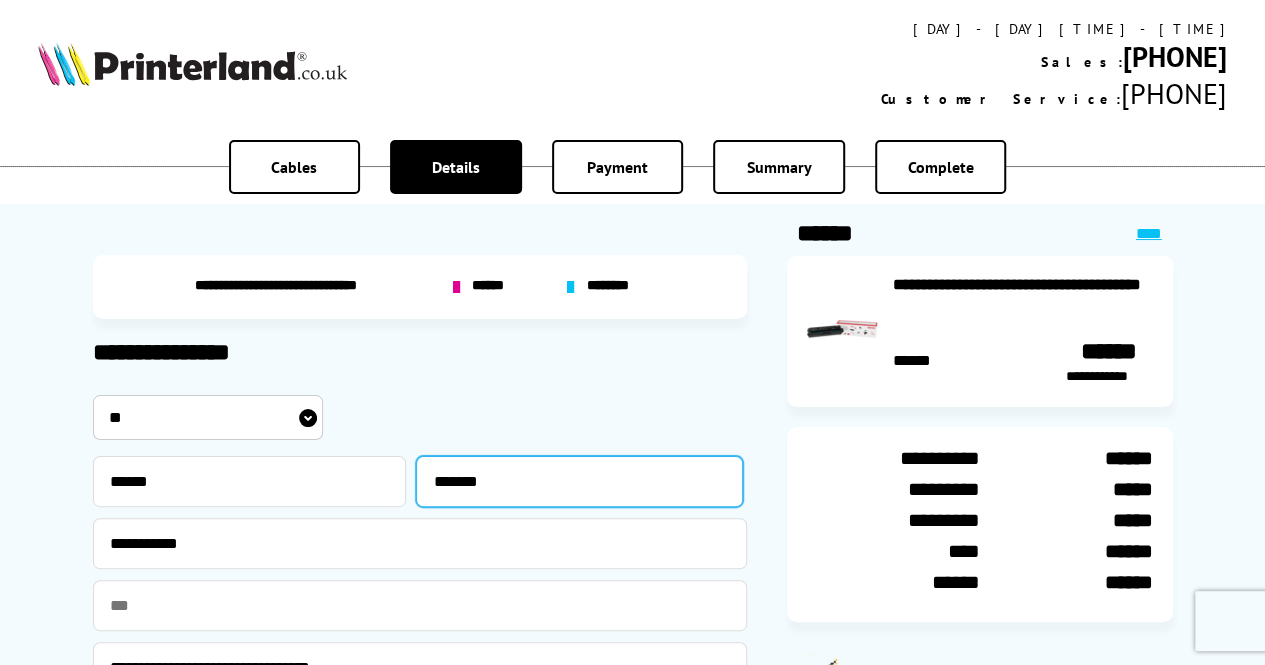 click on "*******" at bounding box center (579, 481) 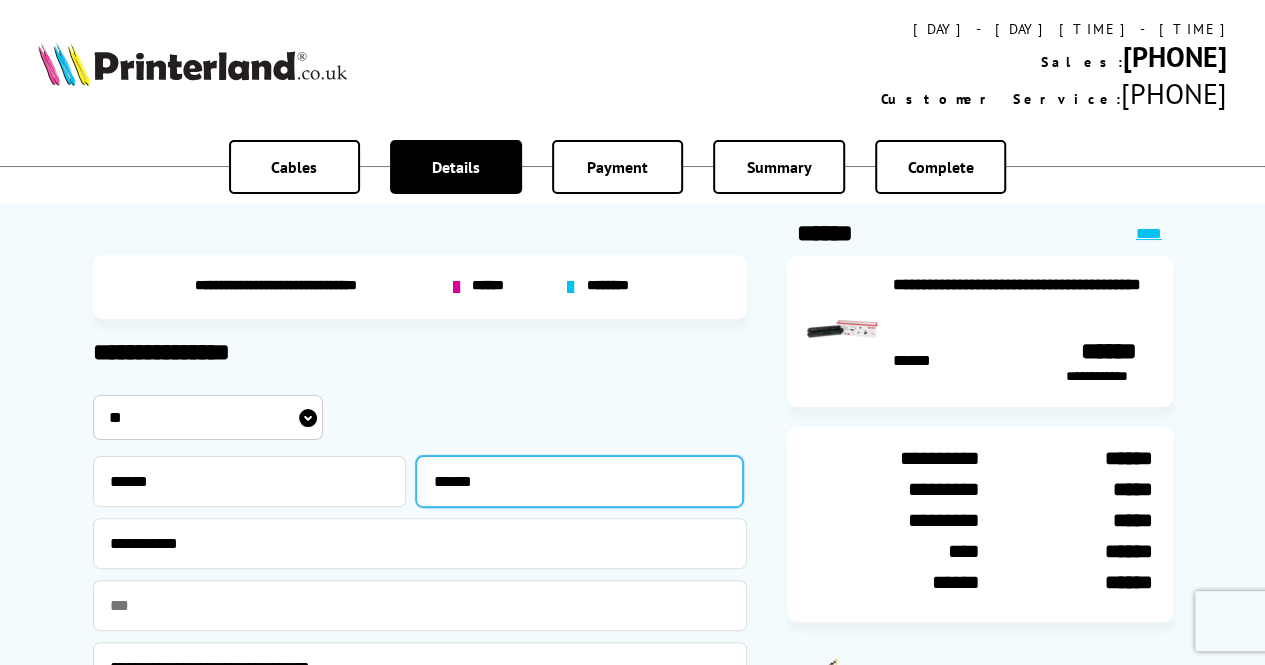 type on "******" 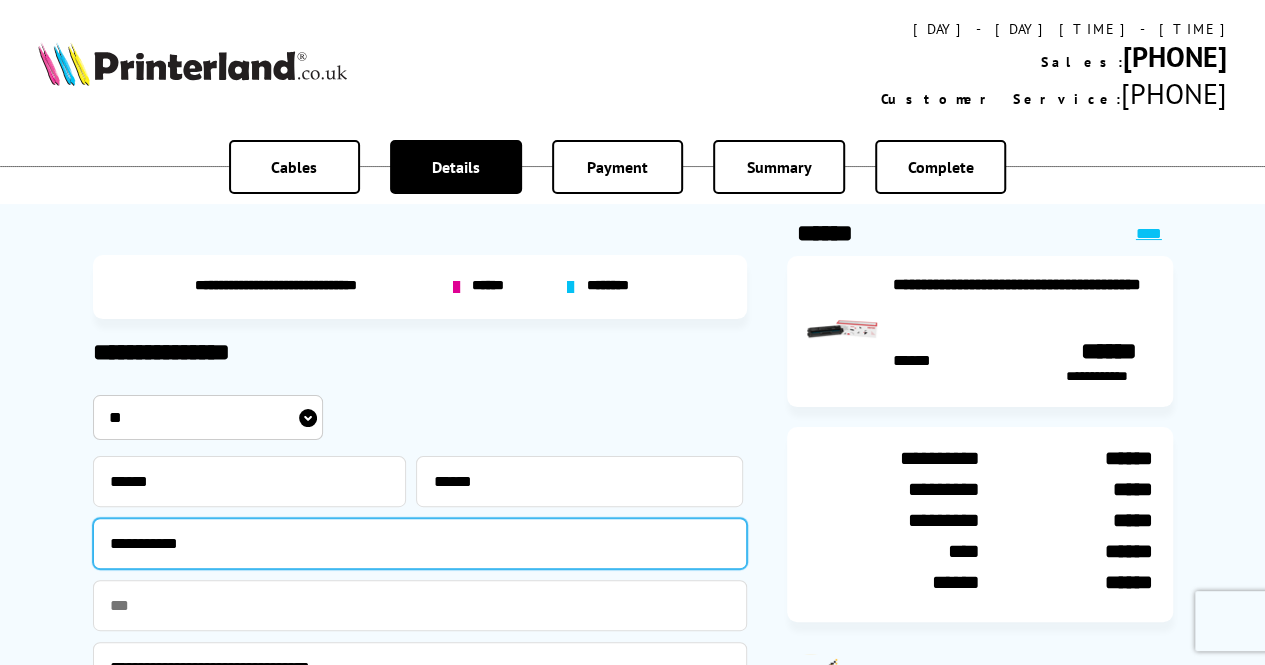 drag, startPoint x: 239, startPoint y: 548, endPoint x: 0, endPoint y: 500, distance: 243.77243 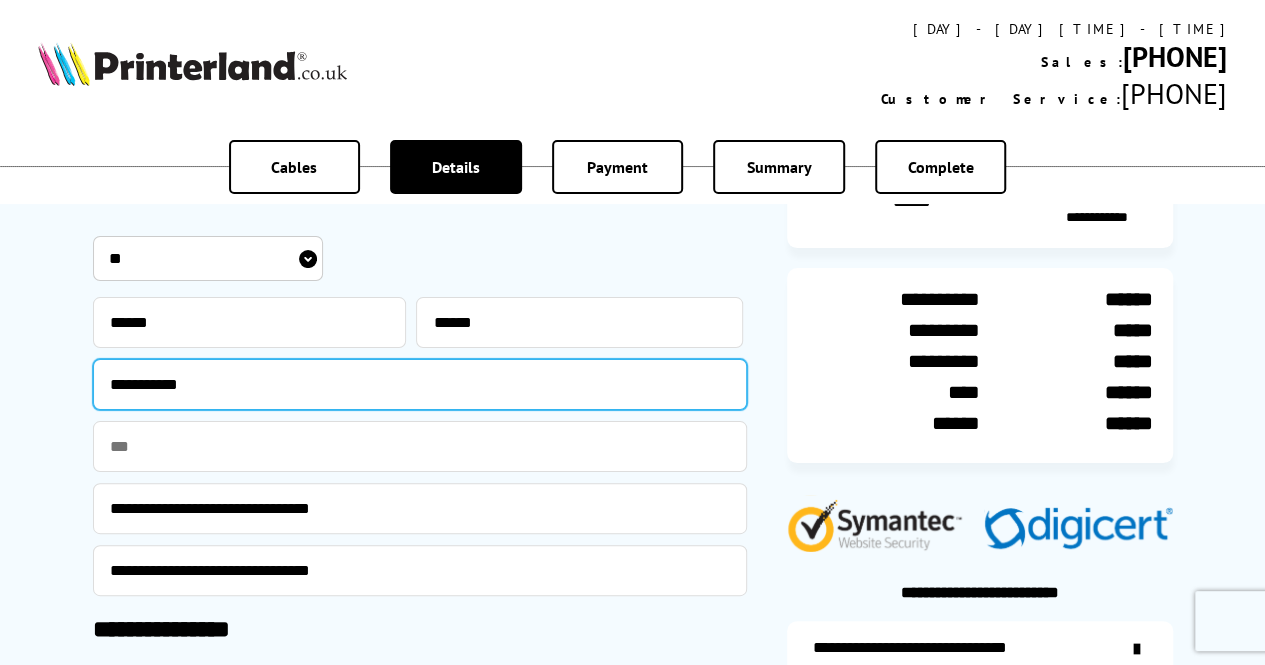 scroll, scrollTop: 160, scrollLeft: 0, axis: vertical 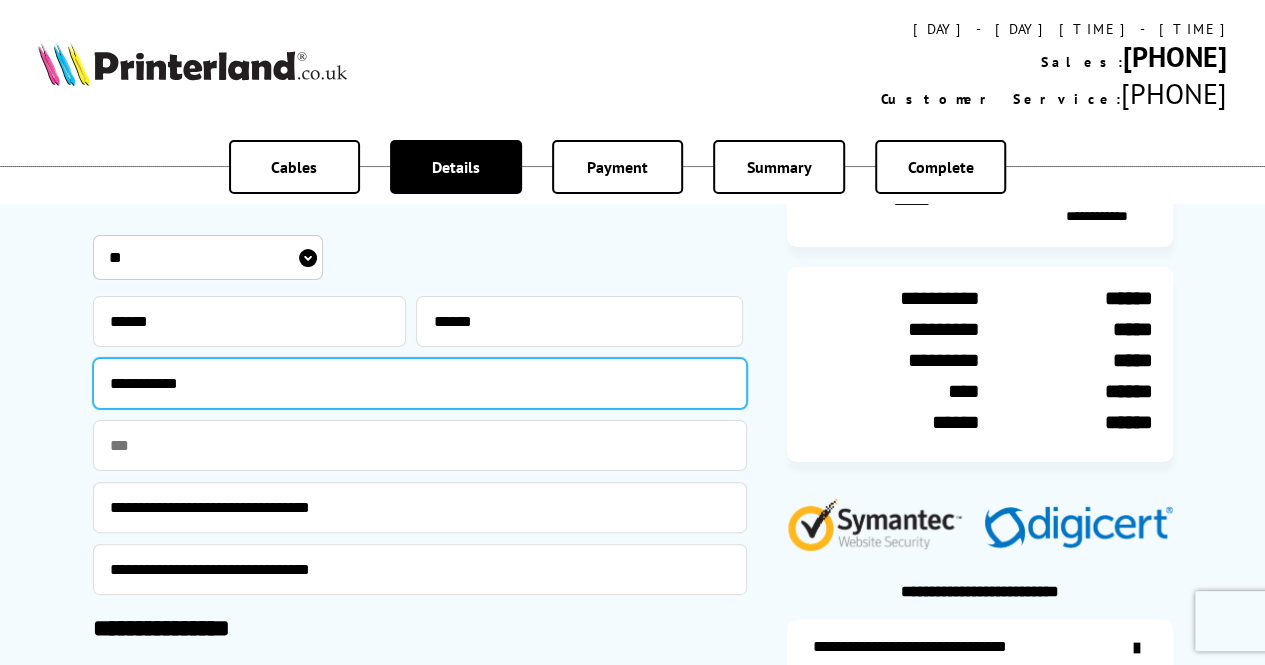 type on "**********" 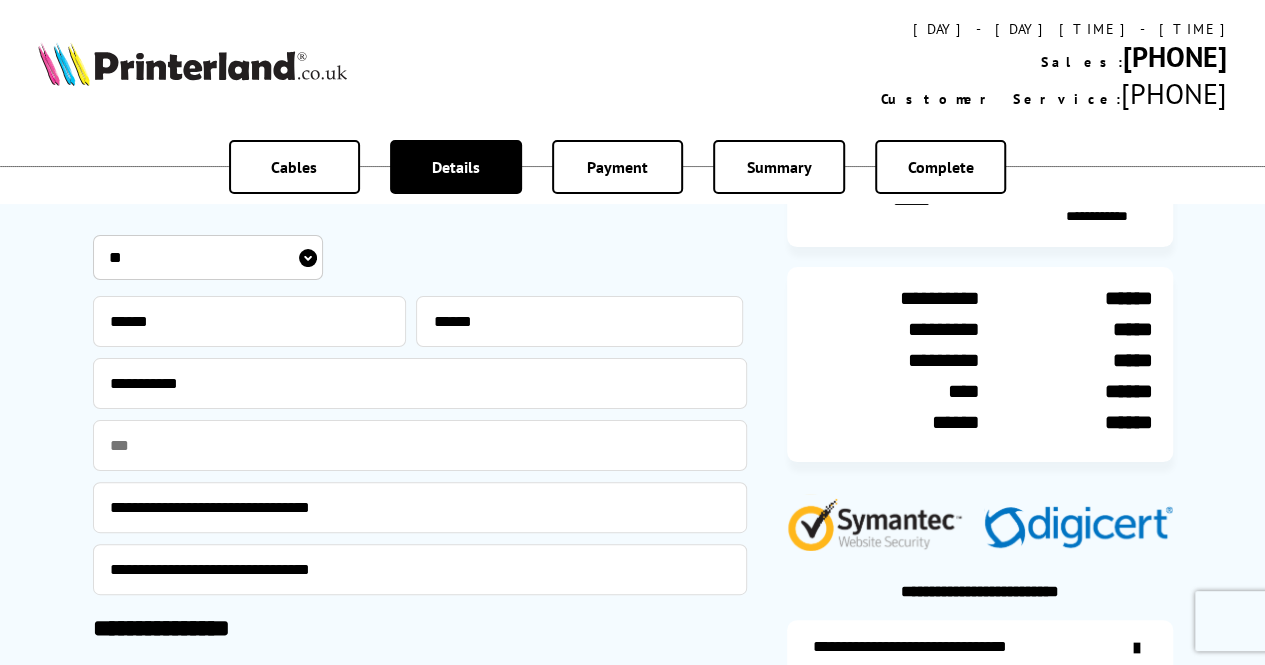 click on "**********" at bounding box center [420, 507] 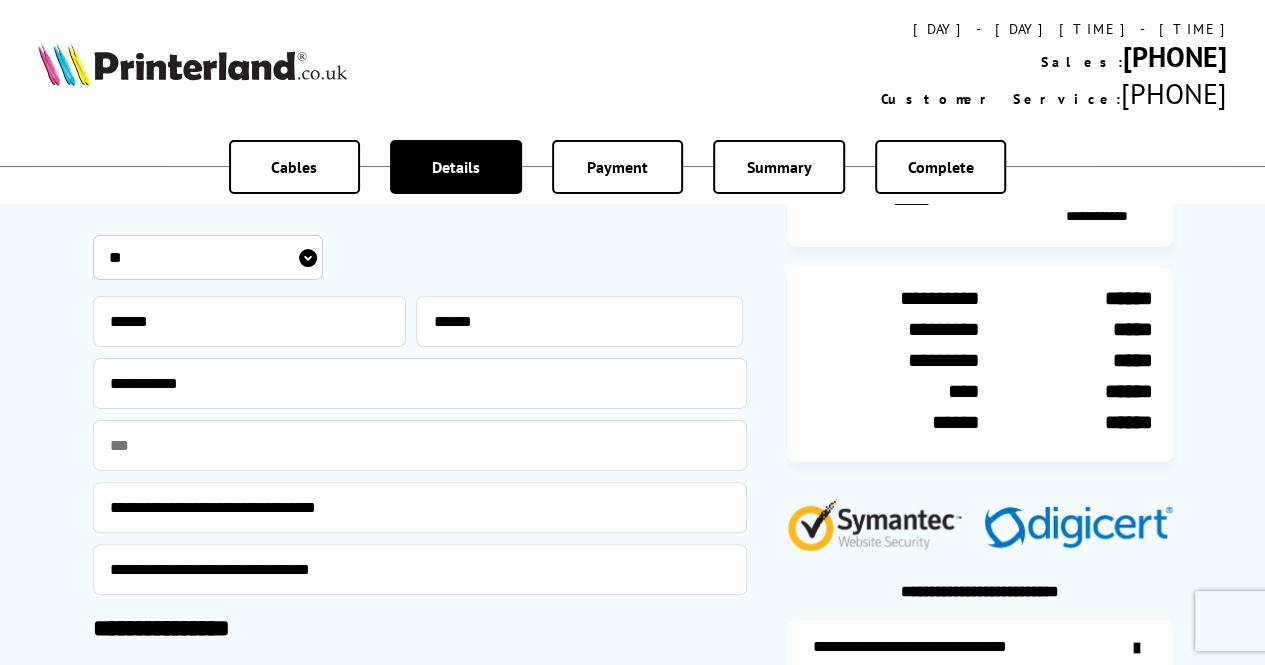 click on "**********" at bounding box center (420, 507) 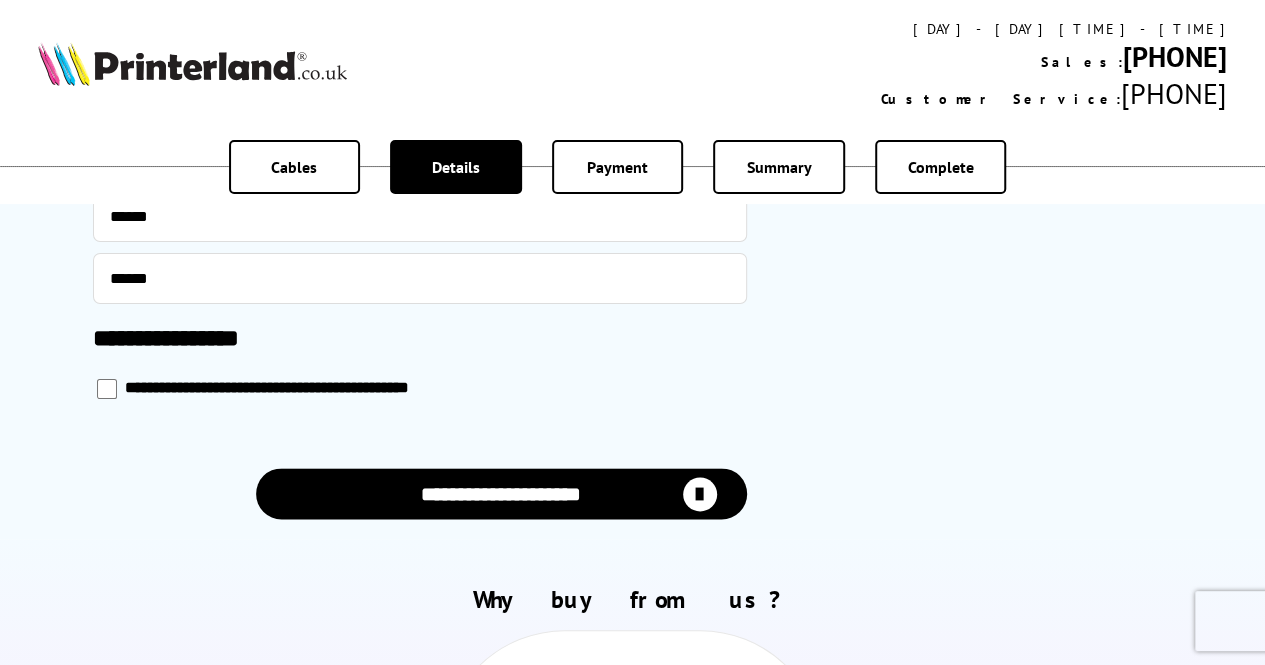 scroll, scrollTop: 1042, scrollLeft: 0, axis: vertical 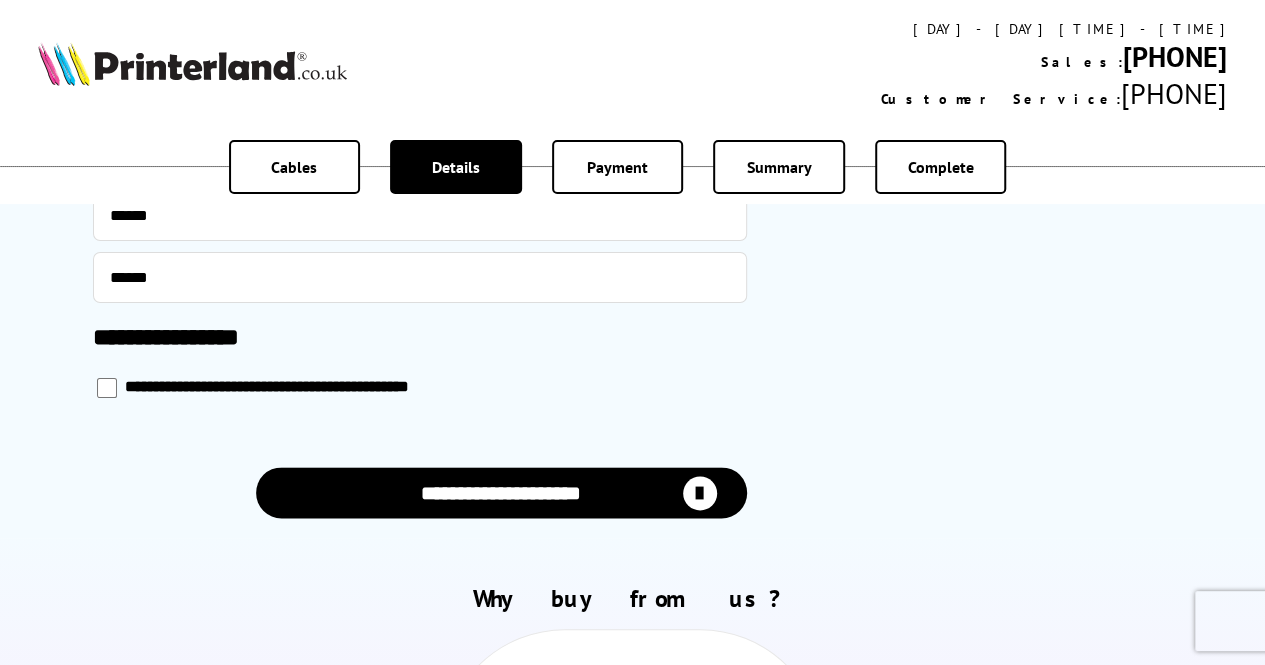type on "**********" 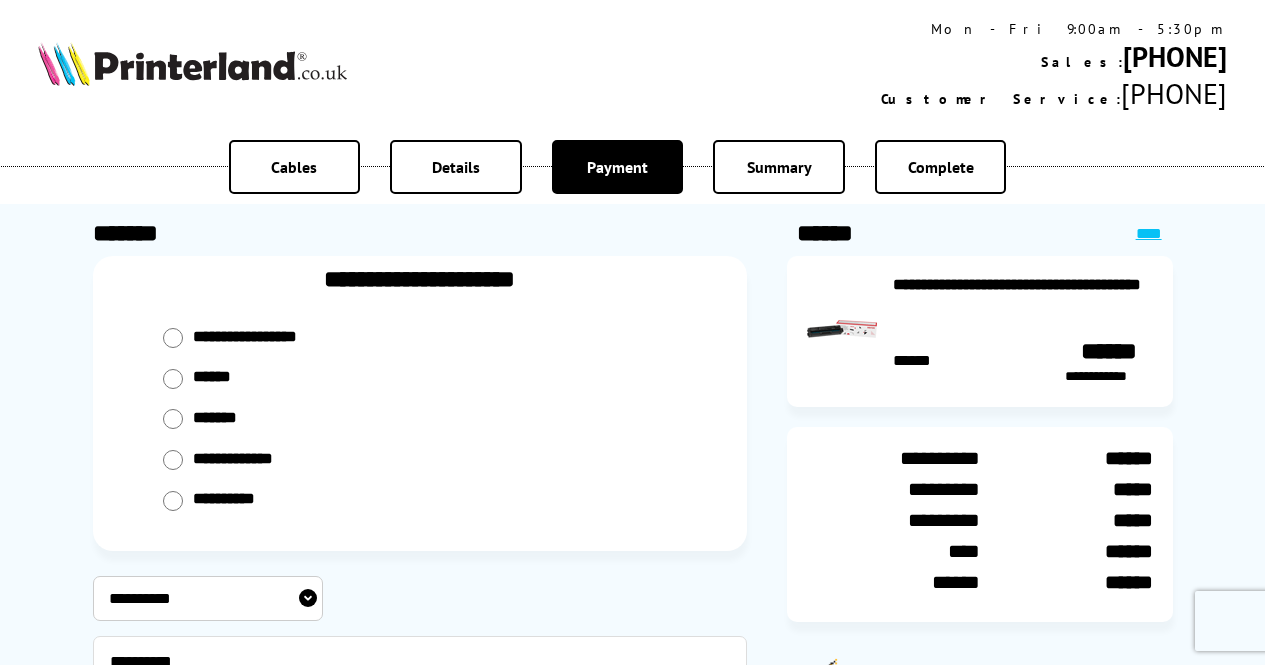 scroll, scrollTop: 0, scrollLeft: 0, axis: both 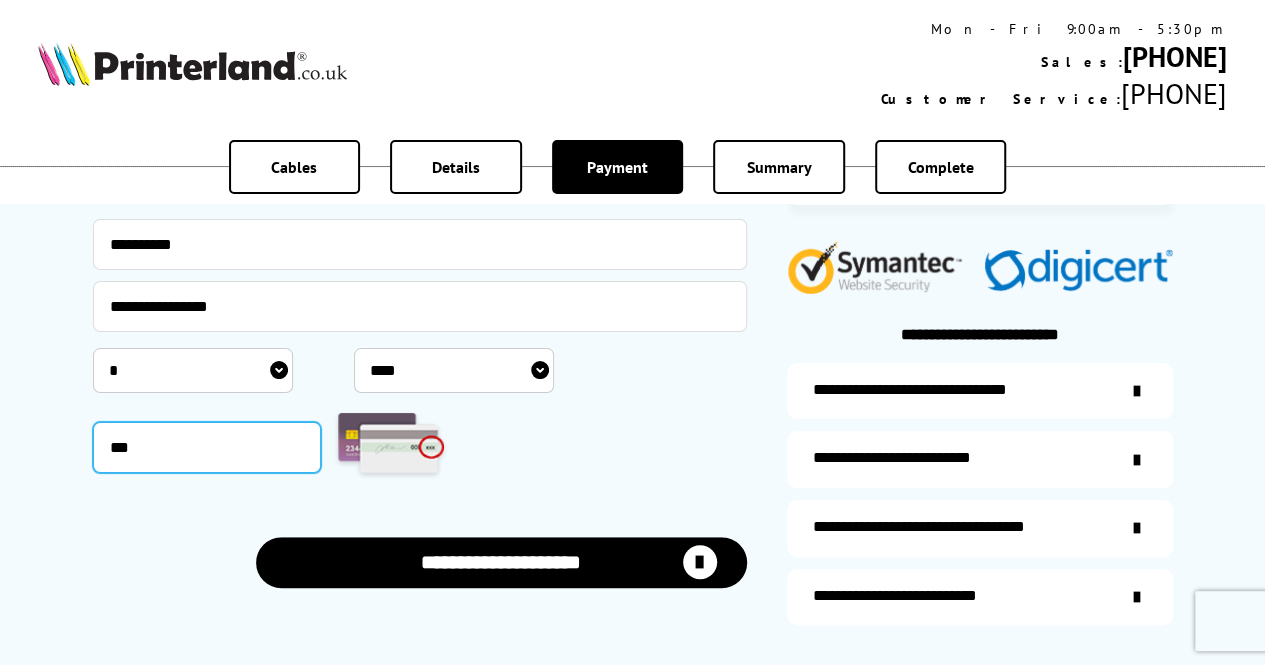 click on "***" at bounding box center [207, 447] 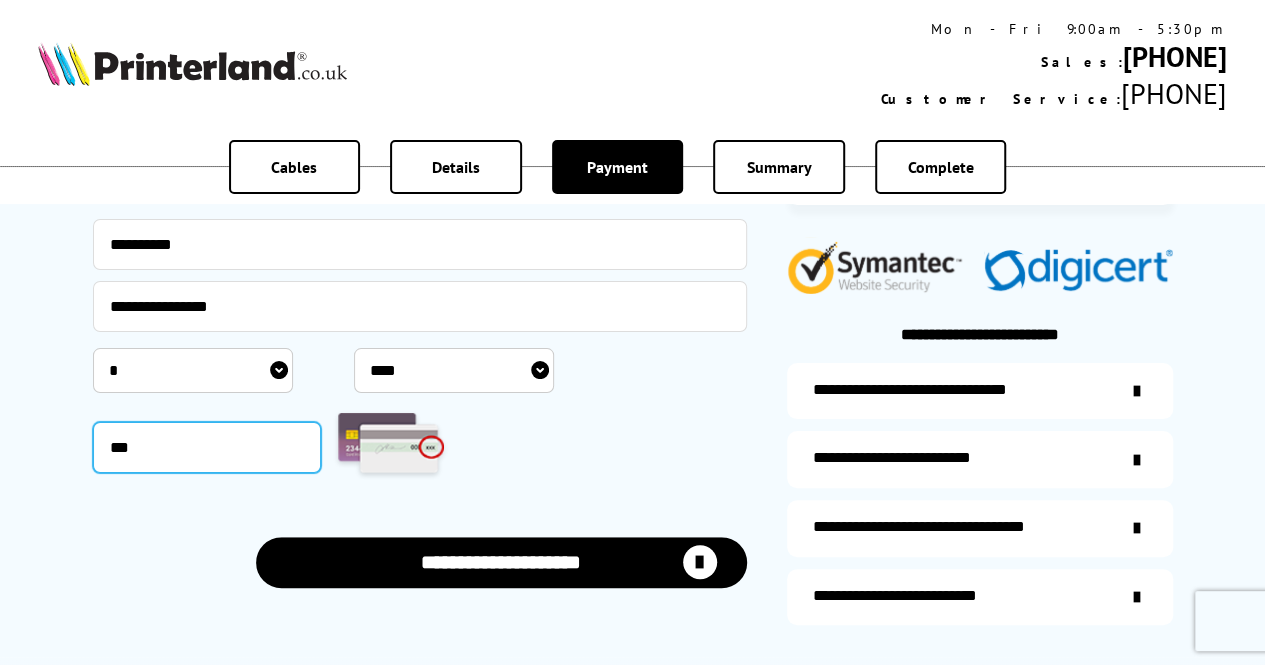 type on "***" 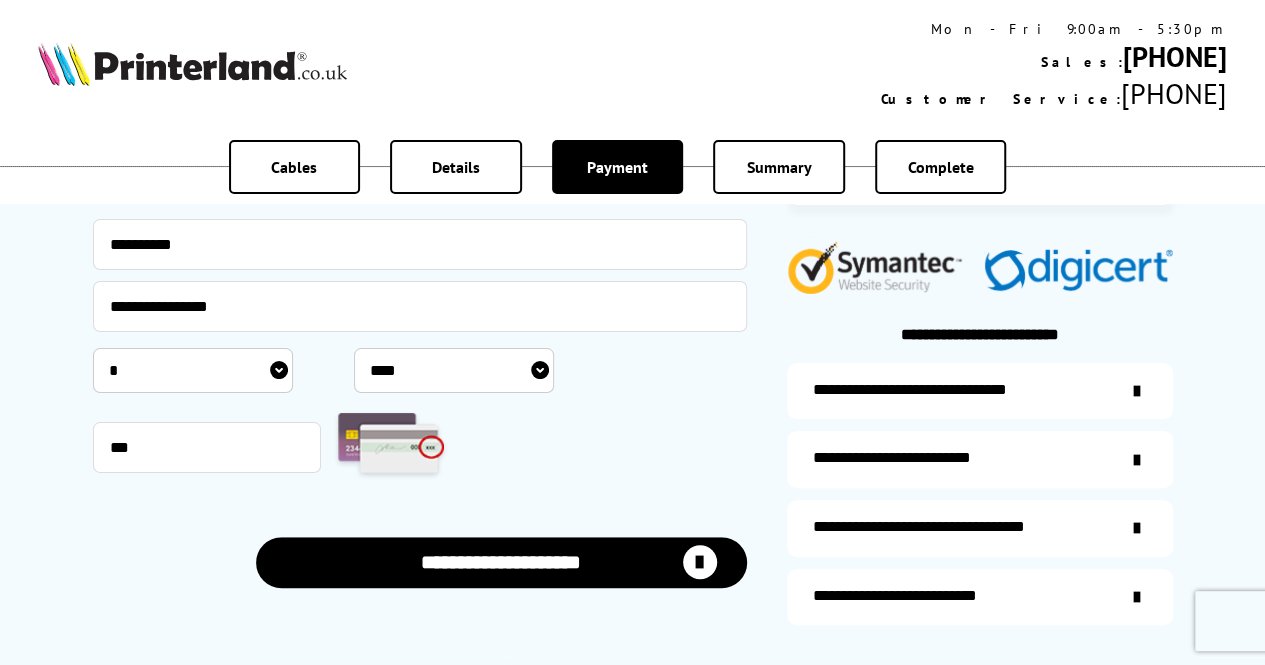 click at bounding box center (700, 562) 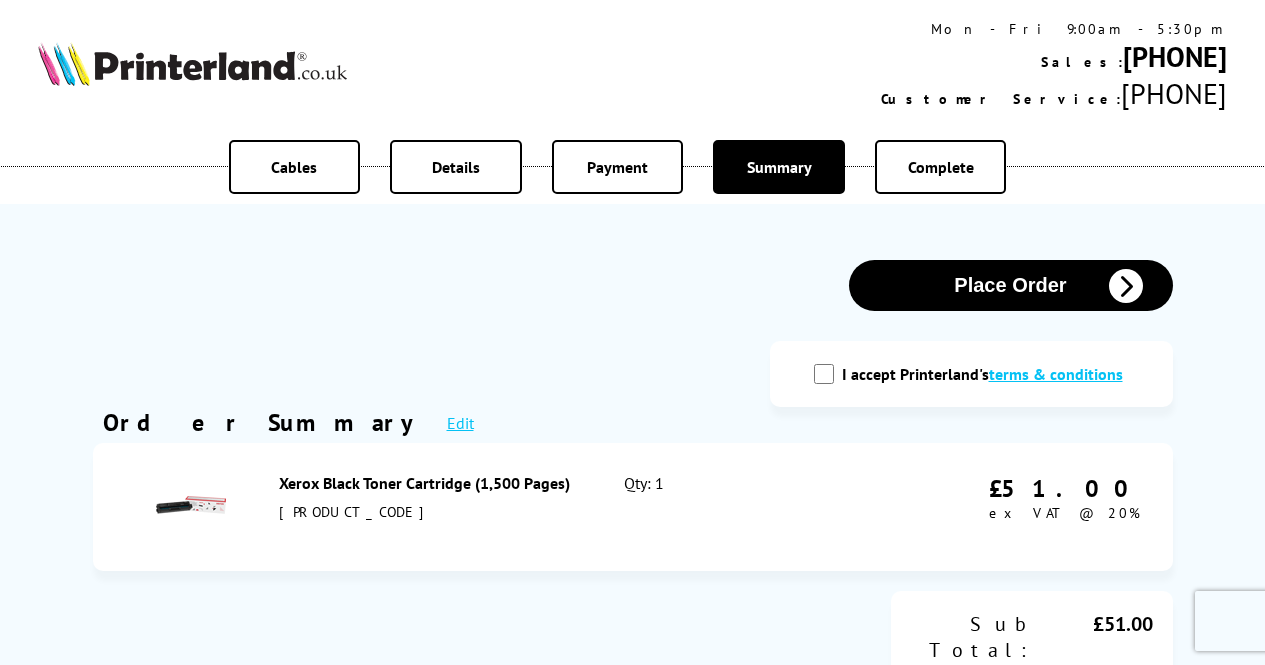 scroll, scrollTop: 0, scrollLeft: 0, axis: both 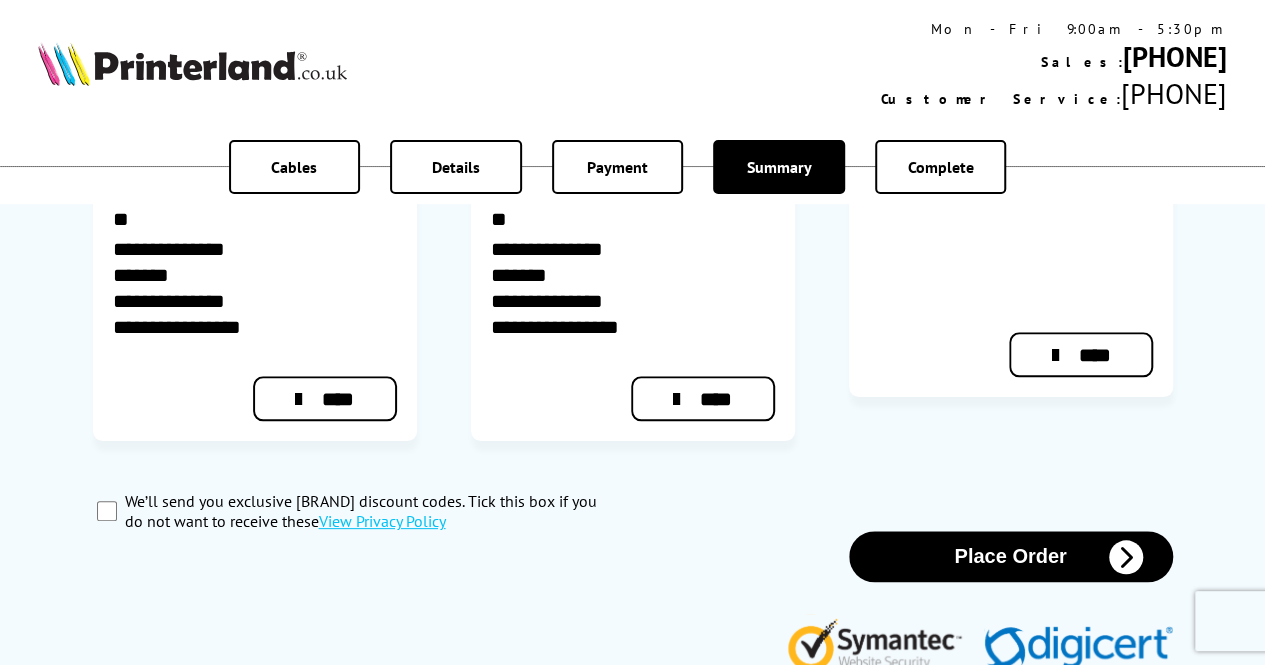 click on "Place Order" at bounding box center [1011, 556] 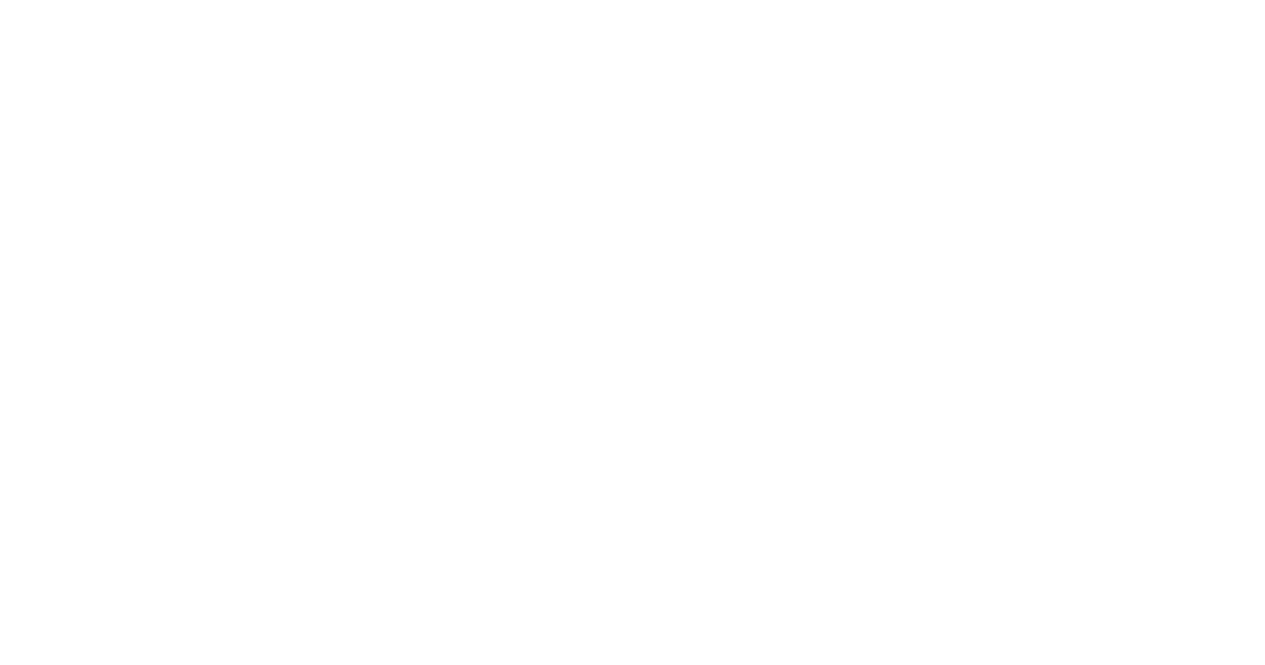 scroll, scrollTop: 0, scrollLeft: 0, axis: both 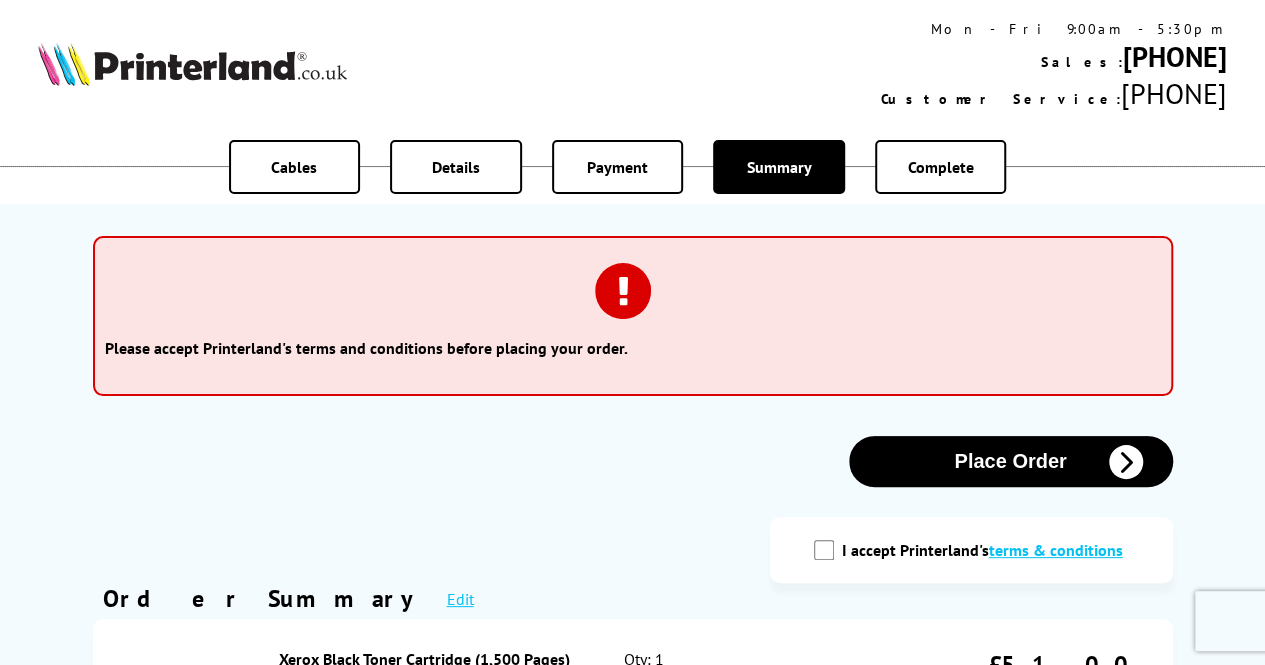 click on "I accept Printerland's  terms & conditions" at bounding box center (971, 550) 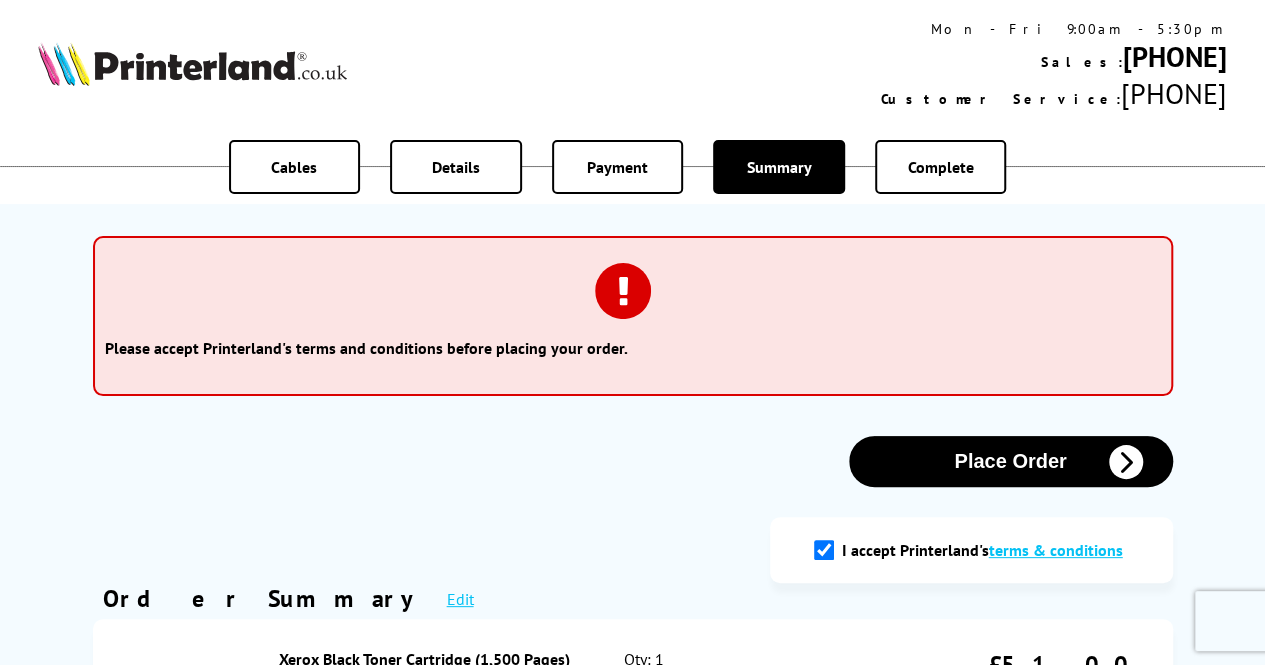 click on "Place Order" at bounding box center (1011, 461) 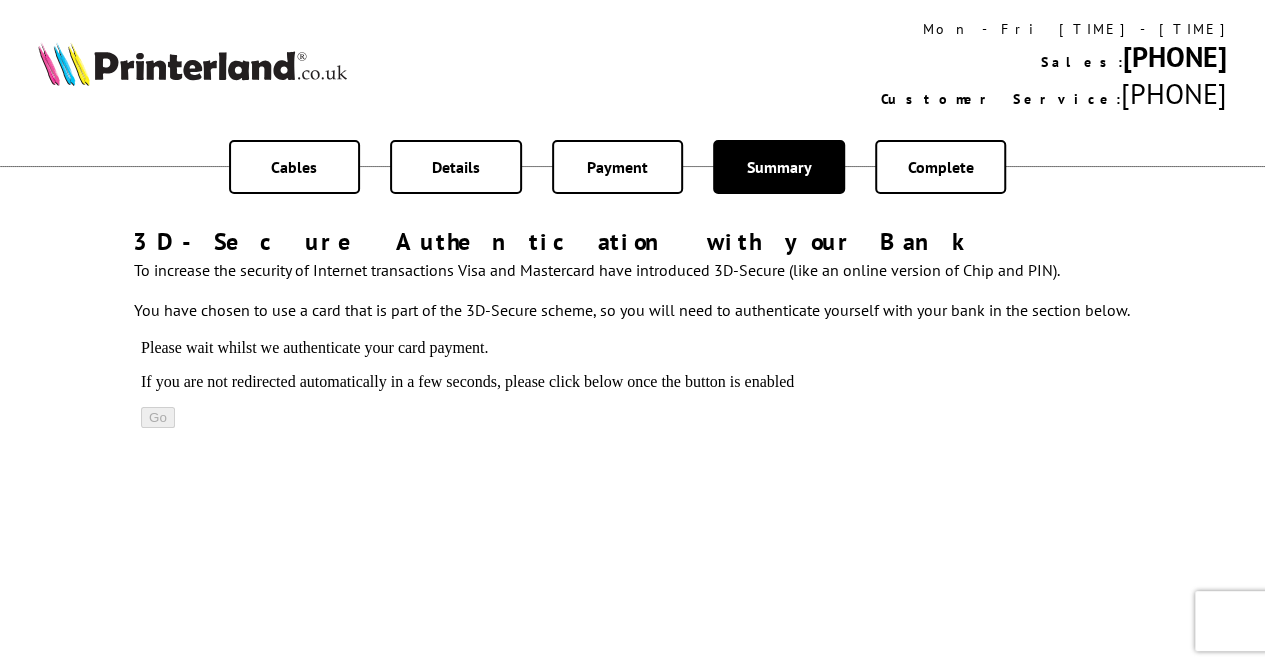 scroll, scrollTop: 0, scrollLeft: 0, axis: both 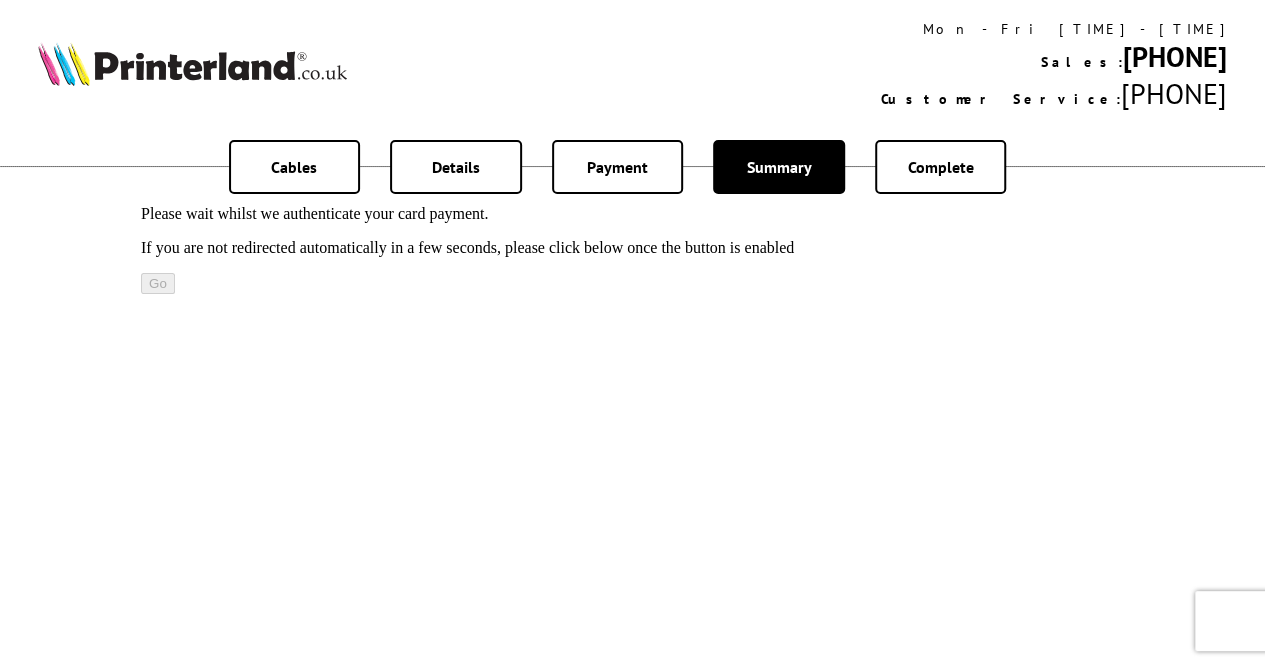 click on "Complete" at bounding box center (295, 167) 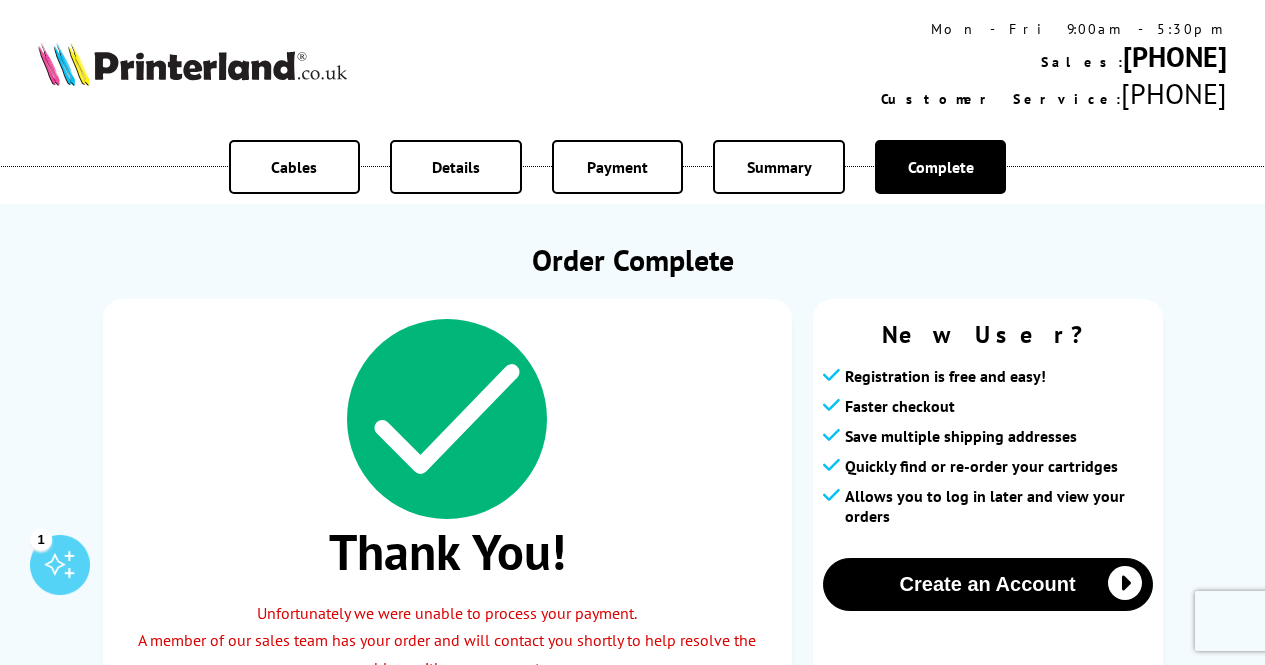 scroll, scrollTop: 0, scrollLeft: 0, axis: both 